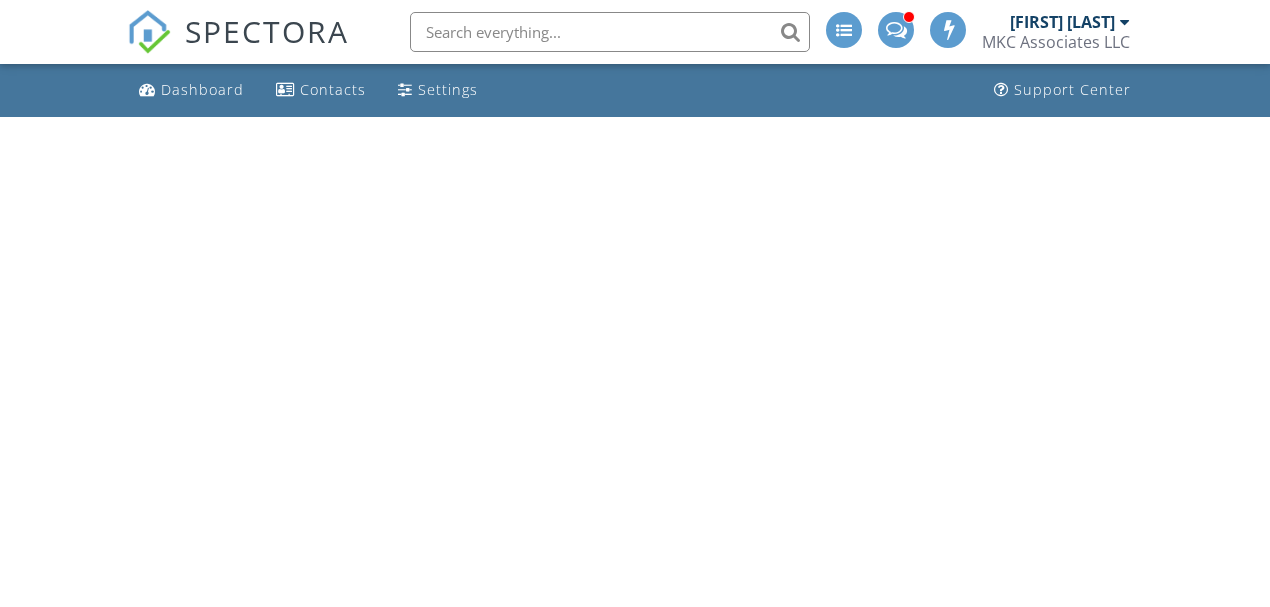 scroll, scrollTop: 0, scrollLeft: 0, axis: both 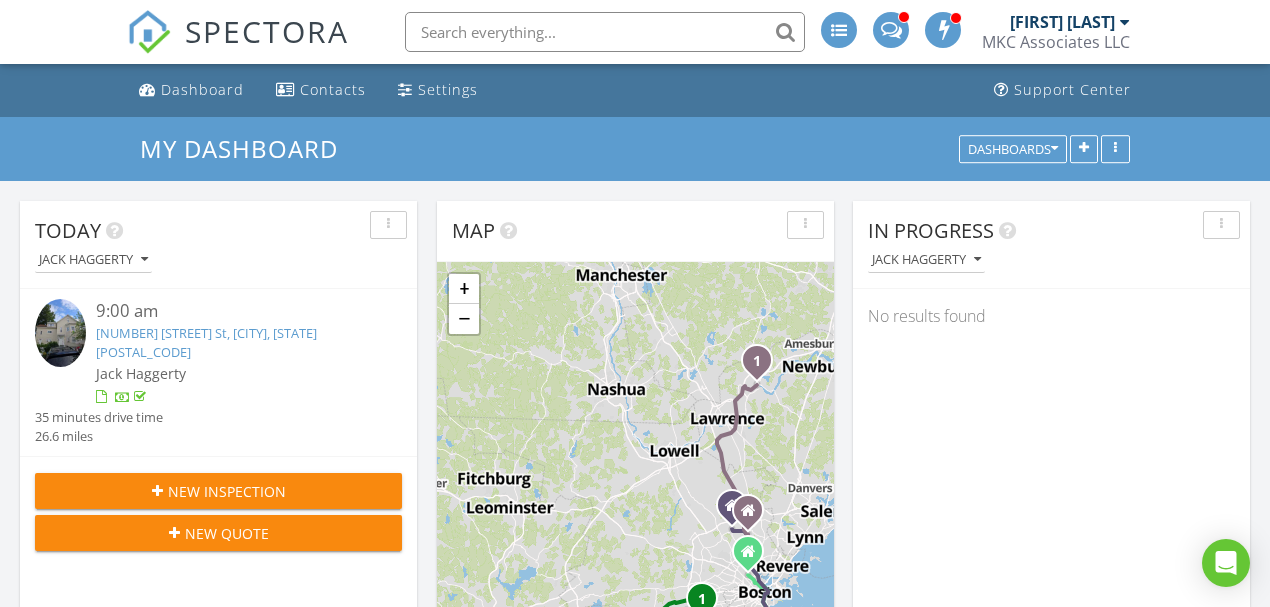 click on "[NUMBER] [STREET], [CITY], [STATE] [POSTAL_CODE]" at bounding box center [206, 342] 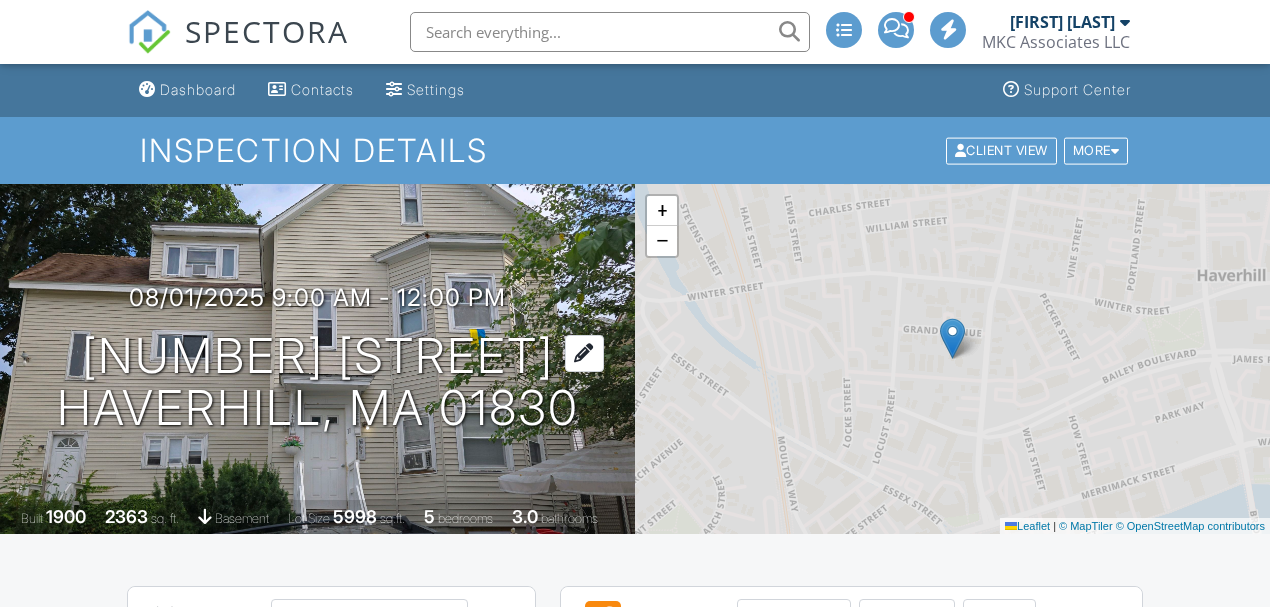 scroll, scrollTop: 0, scrollLeft: 0, axis: both 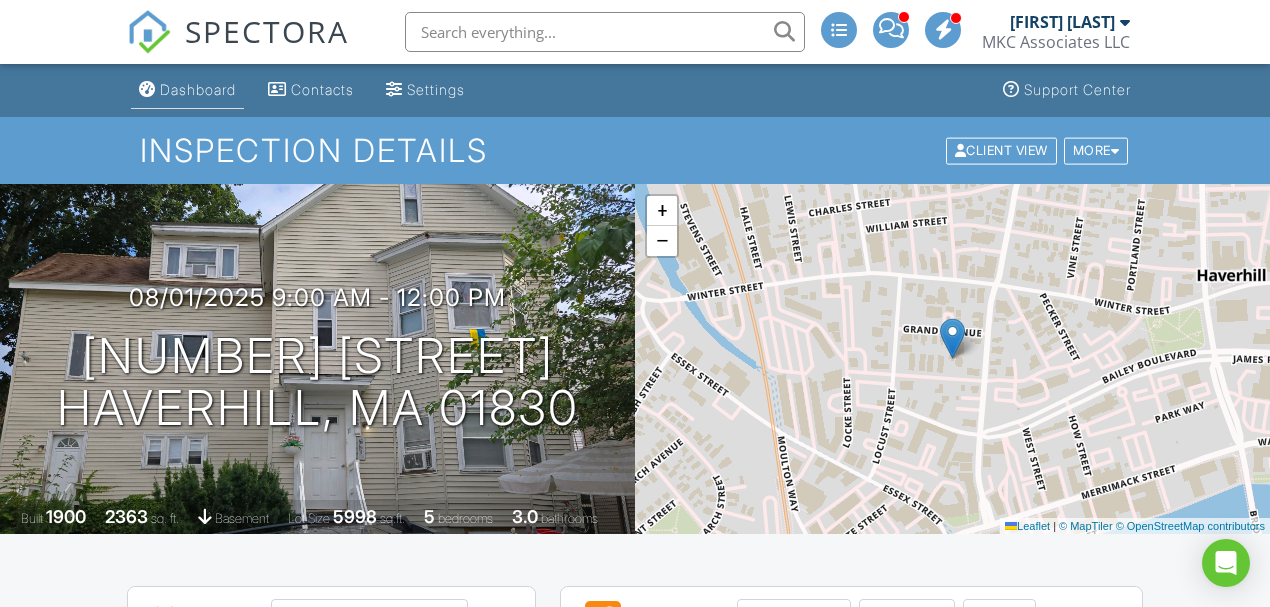 click on "Dashboard" at bounding box center (198, 89) 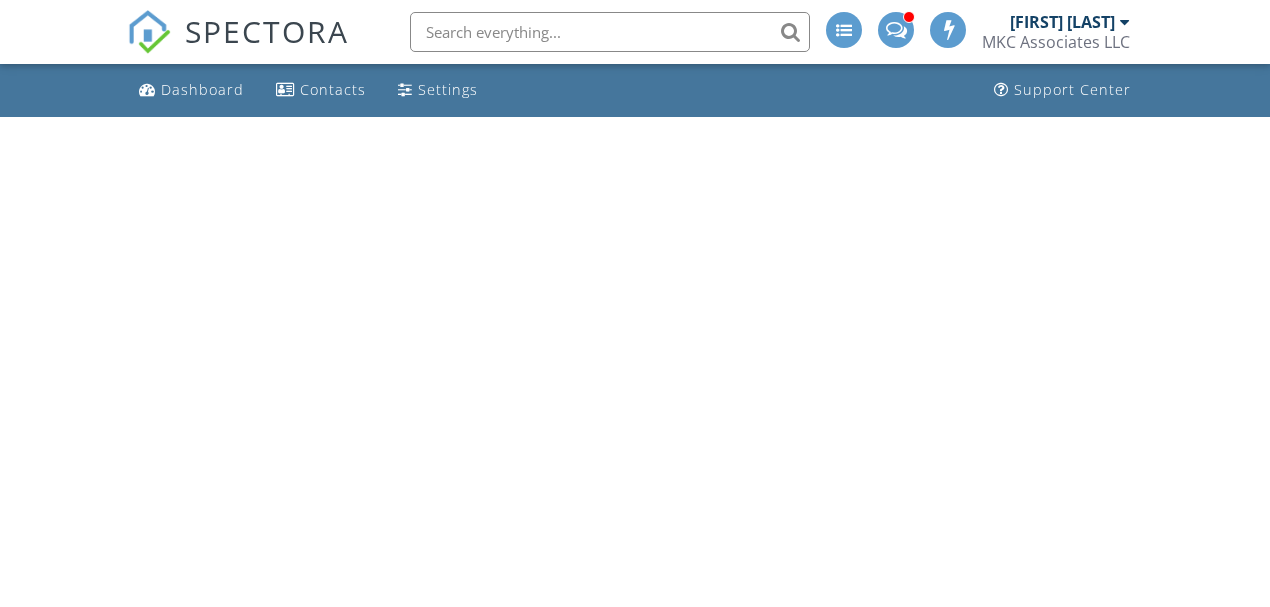 scroll, scrollTop: 0, scrollLeft: 0, axis: both 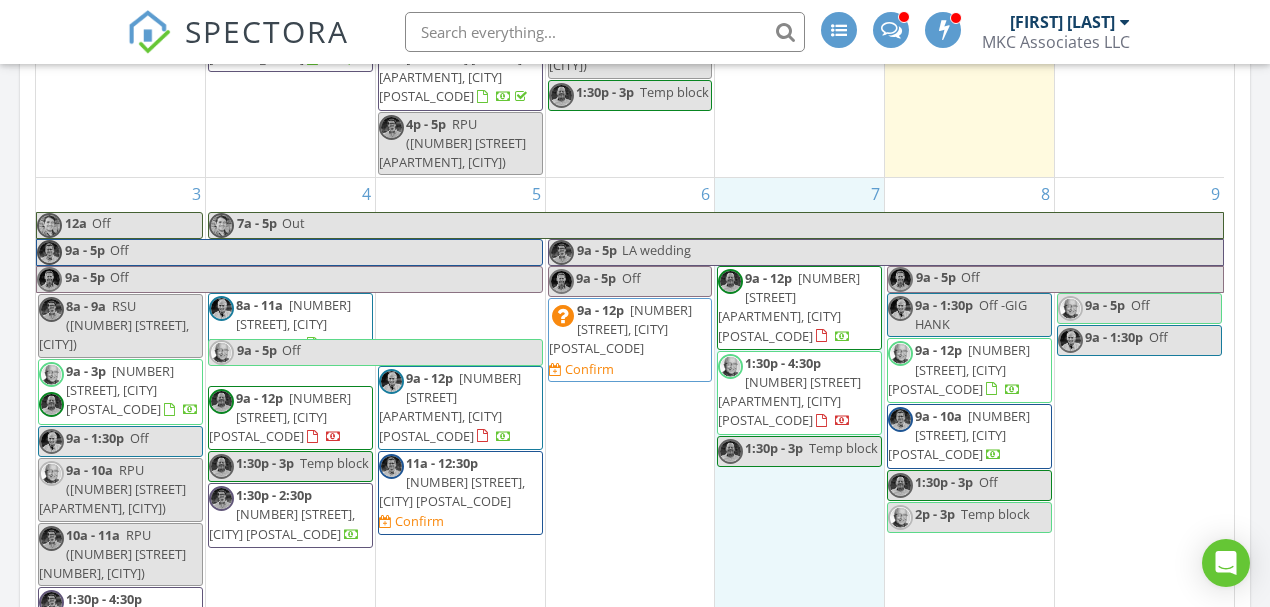 click on "[TIME] - [TIME] [NUMBER] [STREET] [APARTMENT], [CITY] [POSTAL_CODE] [TIME] - [TIME] [NUMBER] [STREET] [APARTMENT], [CITY] [POSTAL_CODE] [TIME] - [TIME] Temp block" at bounding box center [799, 425] 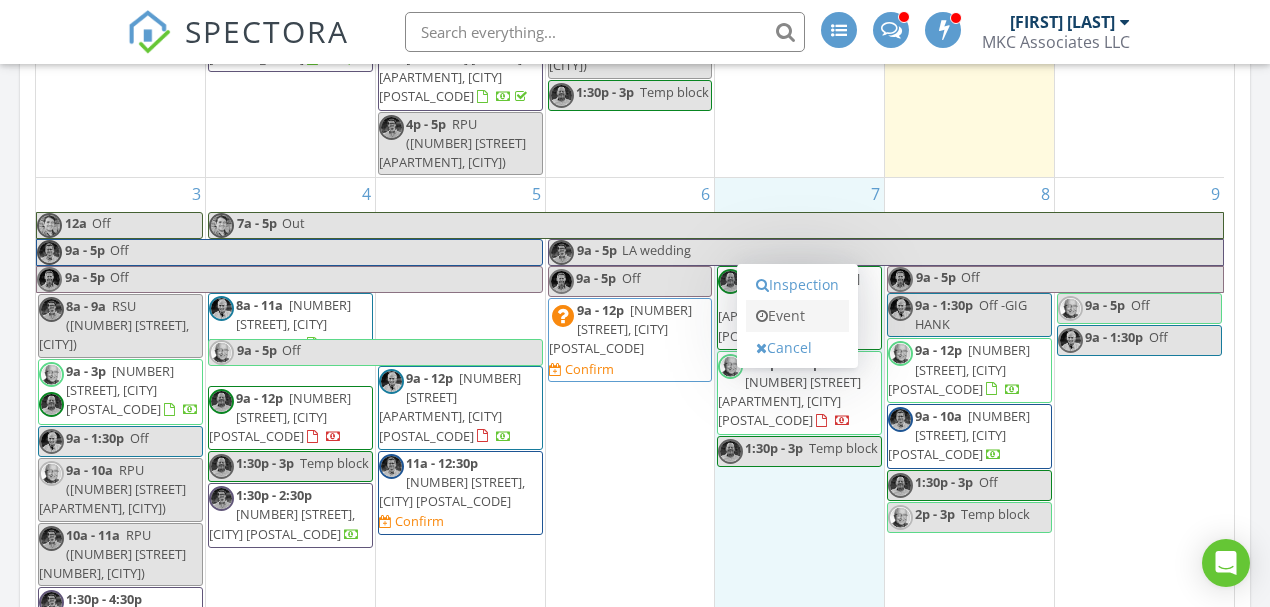 click on "Event" at bounding box center [797, 316] 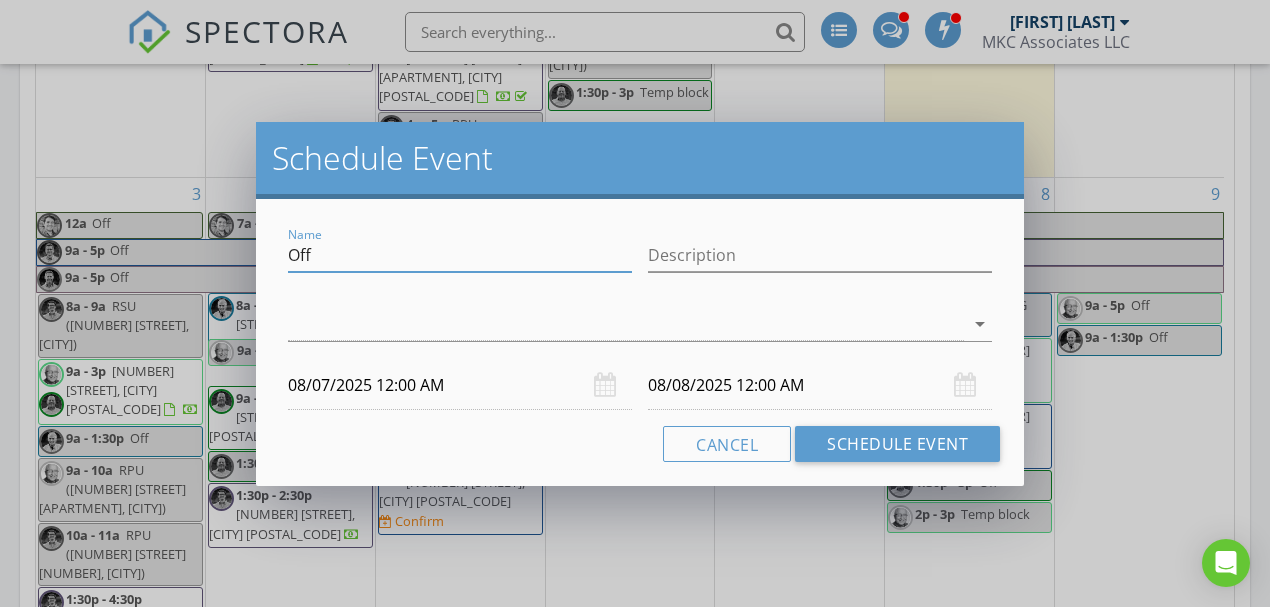 drag, startPoint x: 271, startPoint y: 235, endPoint x: 158, endPoint y: 236, distance: 113.004425 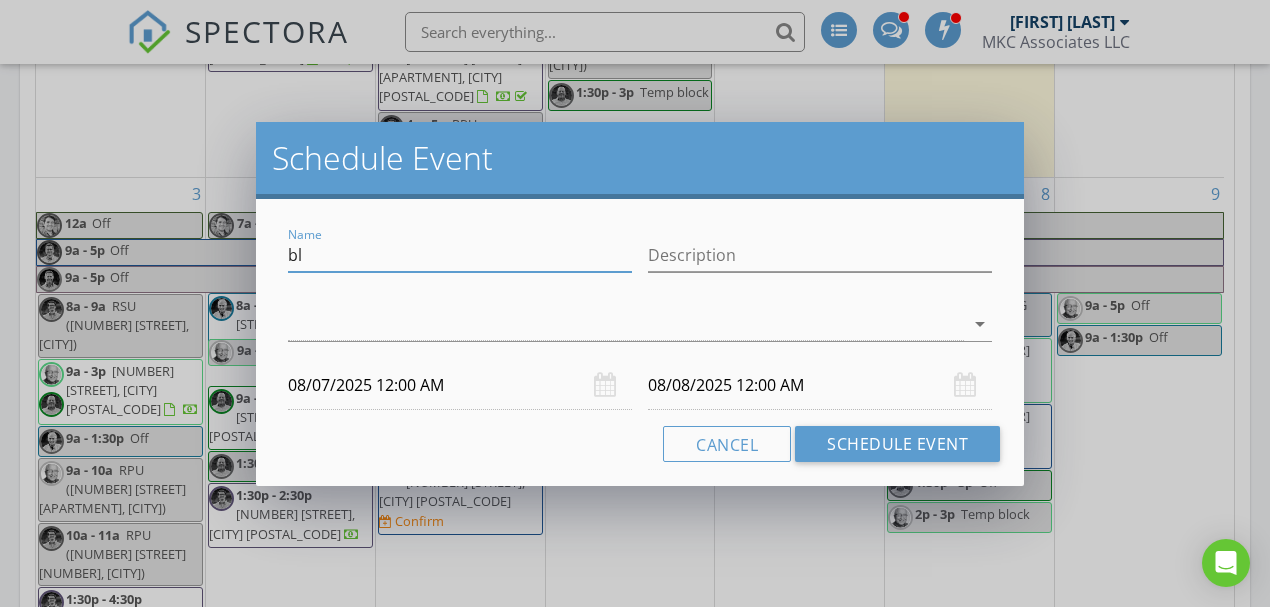 type on "b" 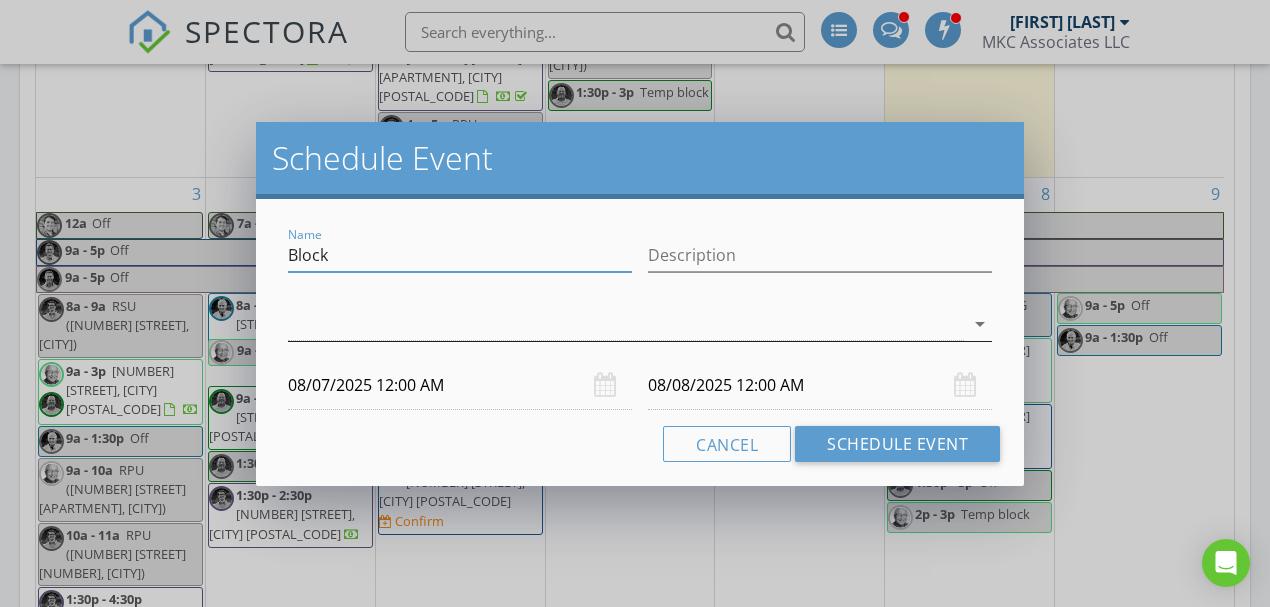 type on "Block" 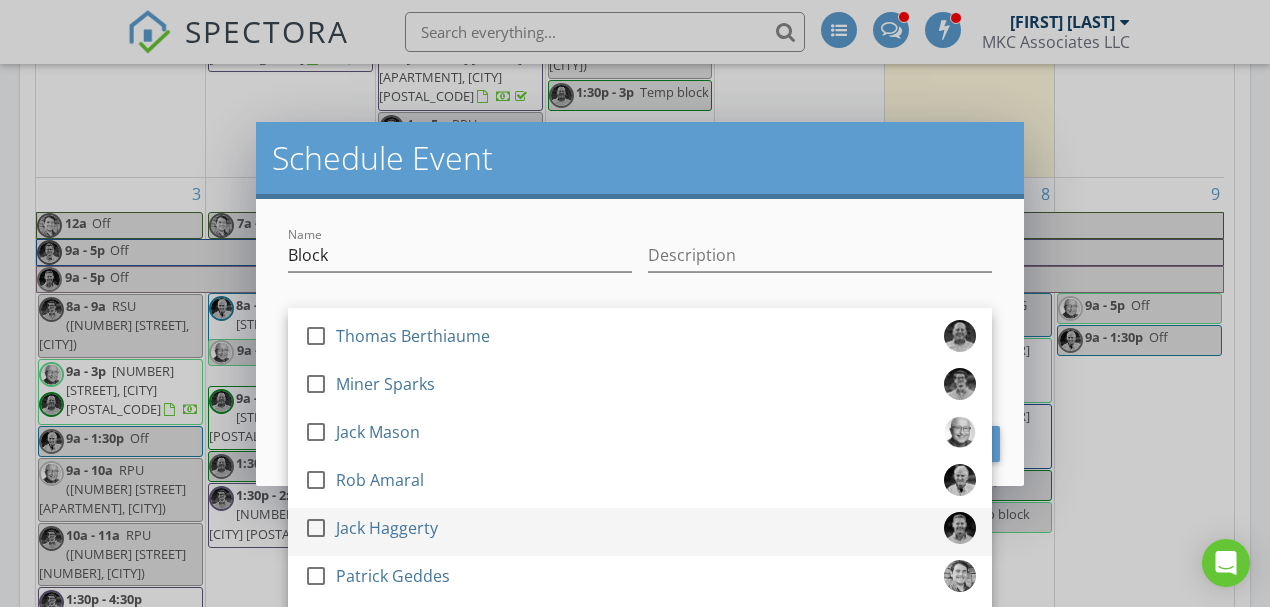 click at bounding box center [316, 528] 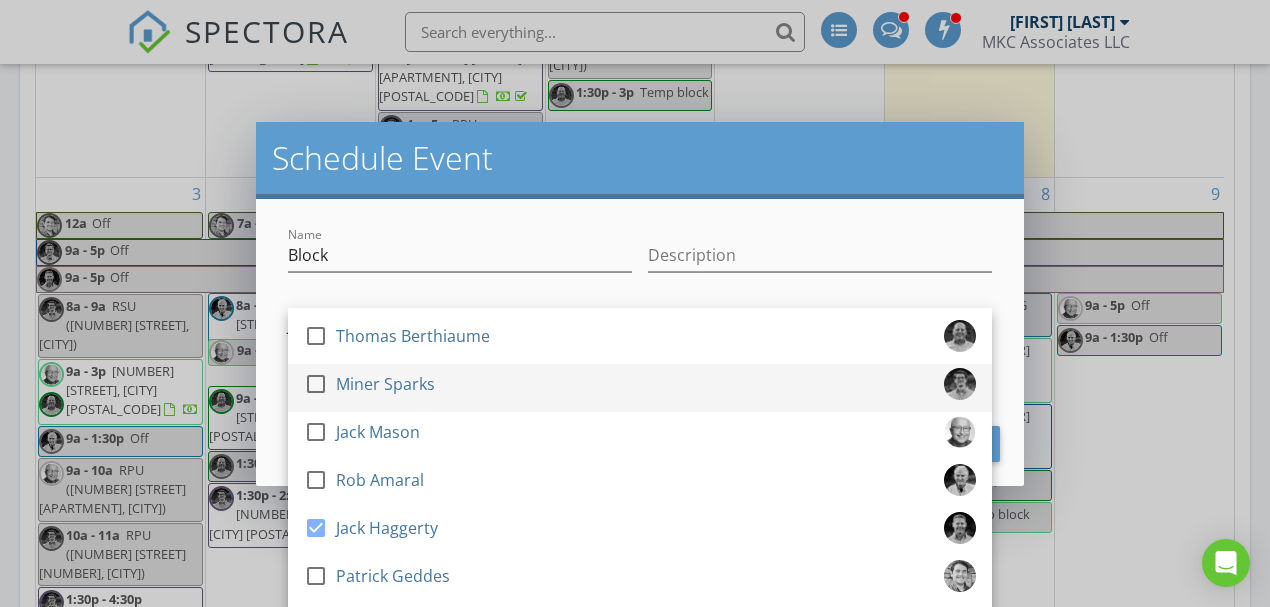scroll, scrollTop: 1528, scrollLeft: 0, axis: vertical 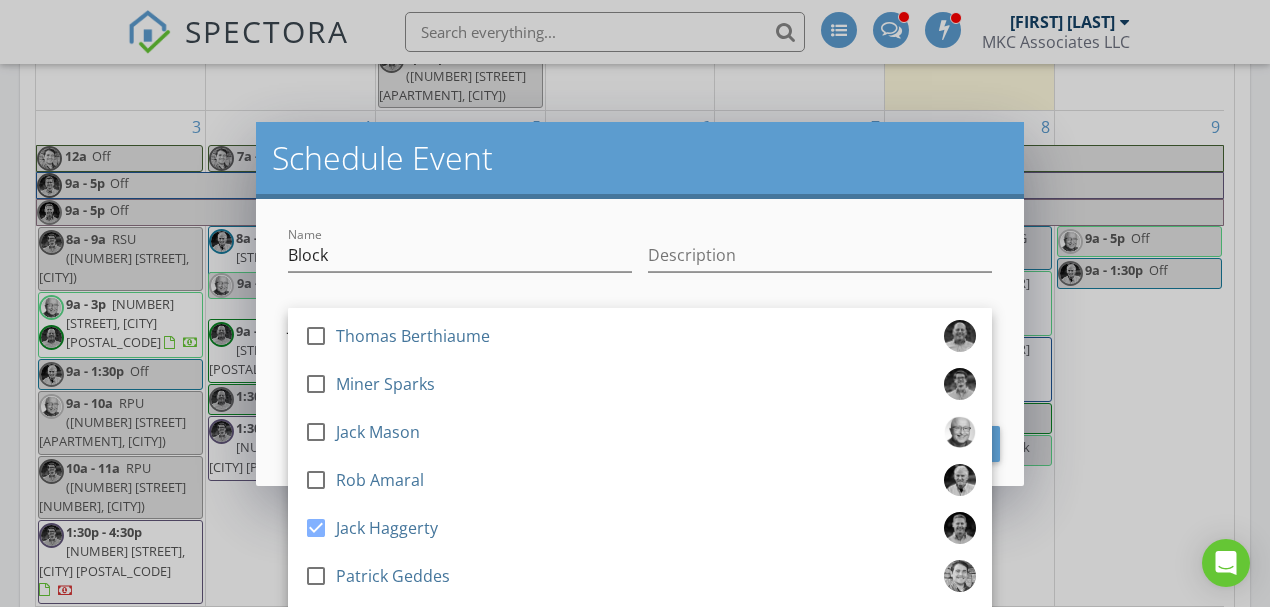 click on "Schedule Event" at bounding box center (640, 158) 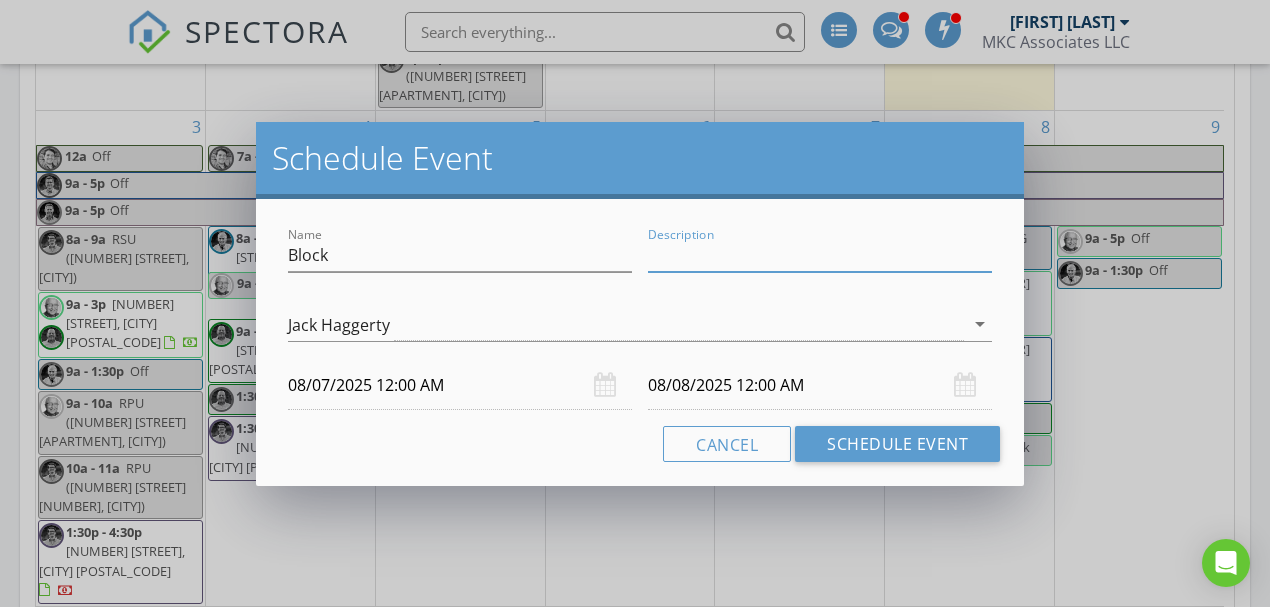 click on "Description" at bounding box center (820, 255) 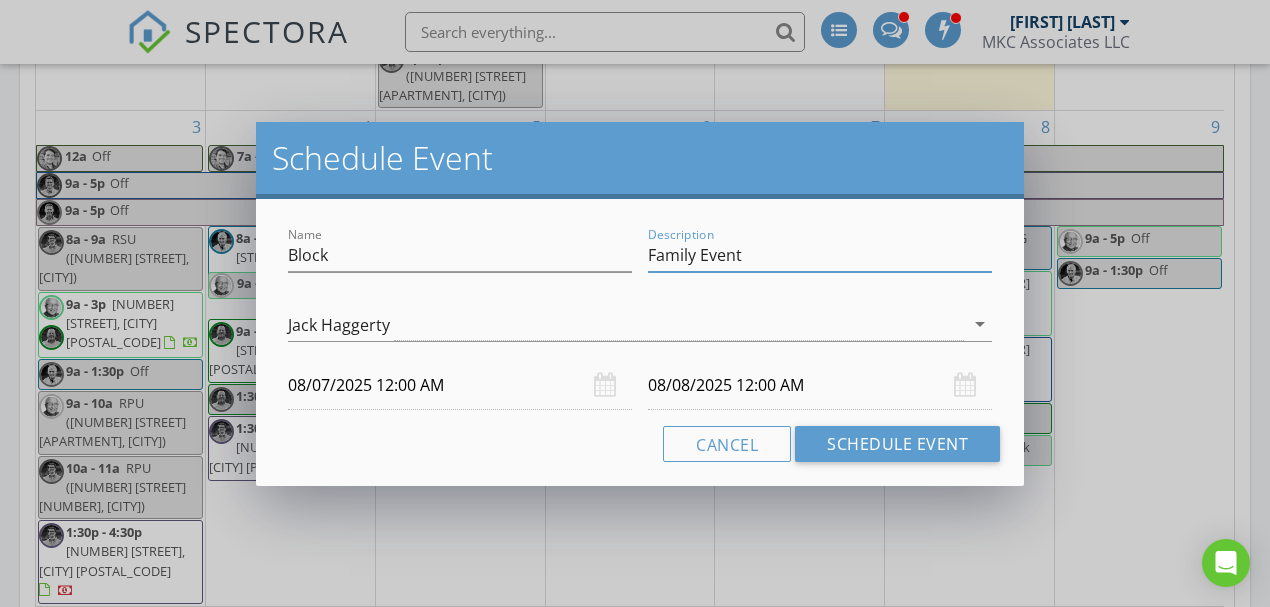 click on "08/08/2025 12:00 AM" at bounding box center [820, 385] 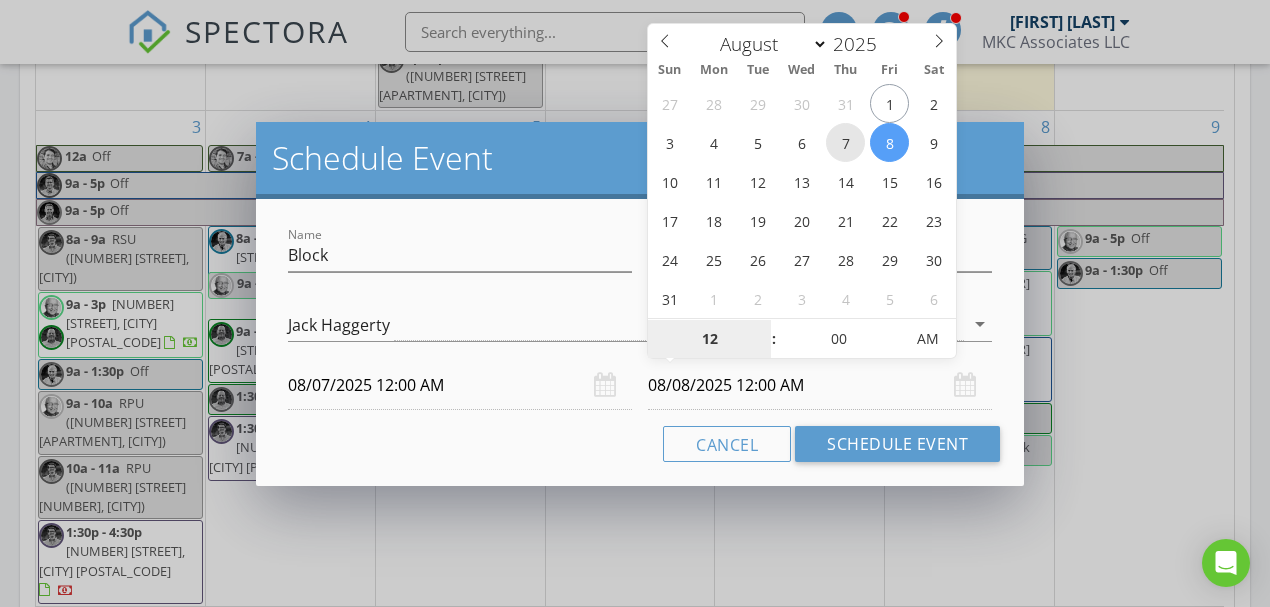 type on "08/07/2025 12:00 AM" 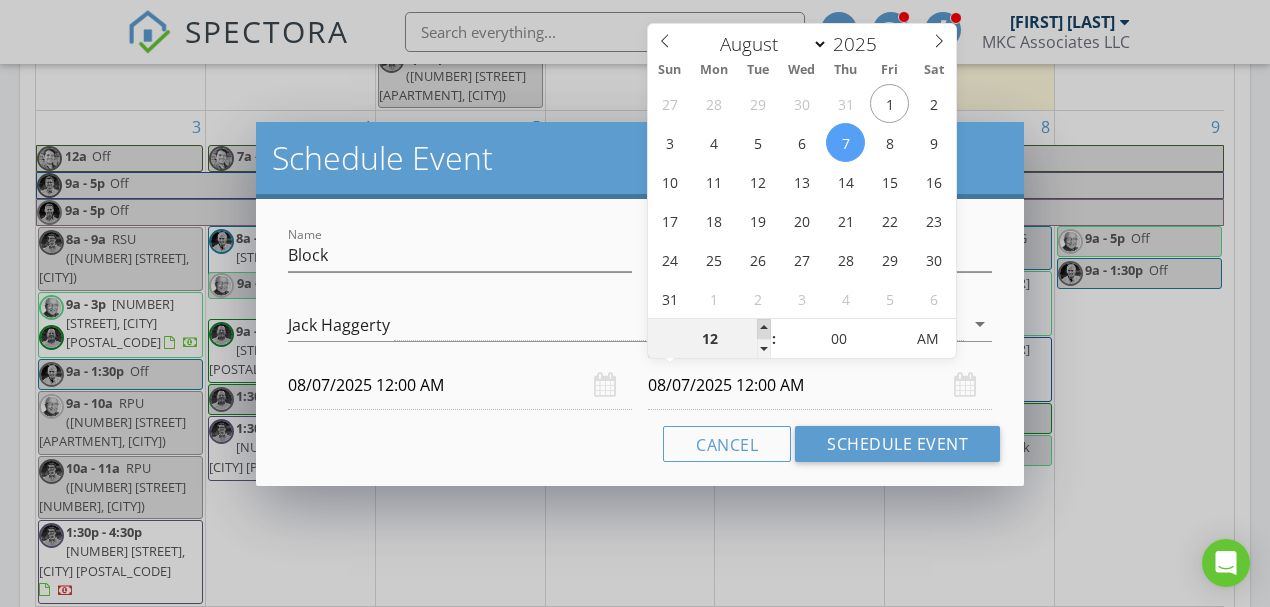 type on "01" 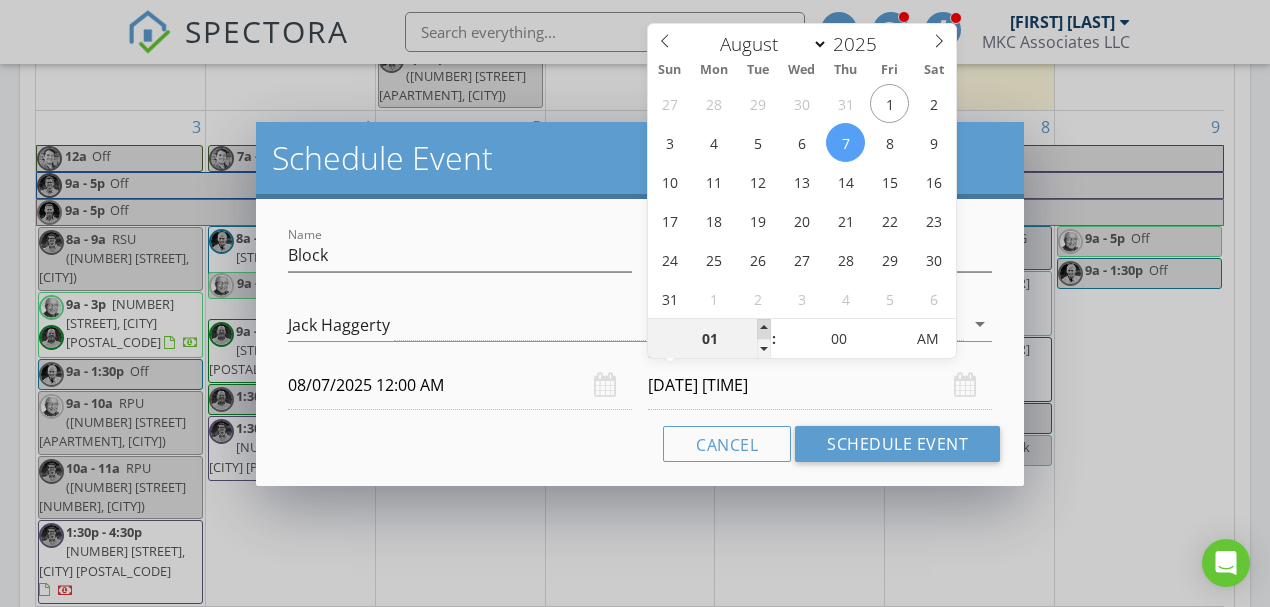 click at bounding box center (764, 329) 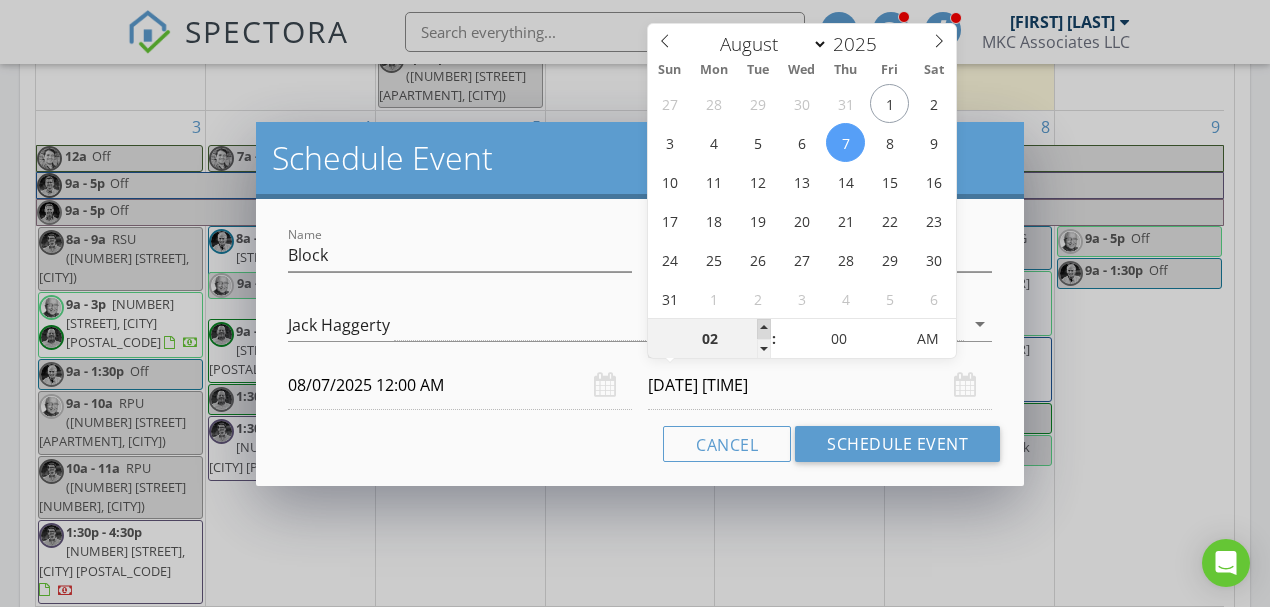 click at bounding box center [764, 329] 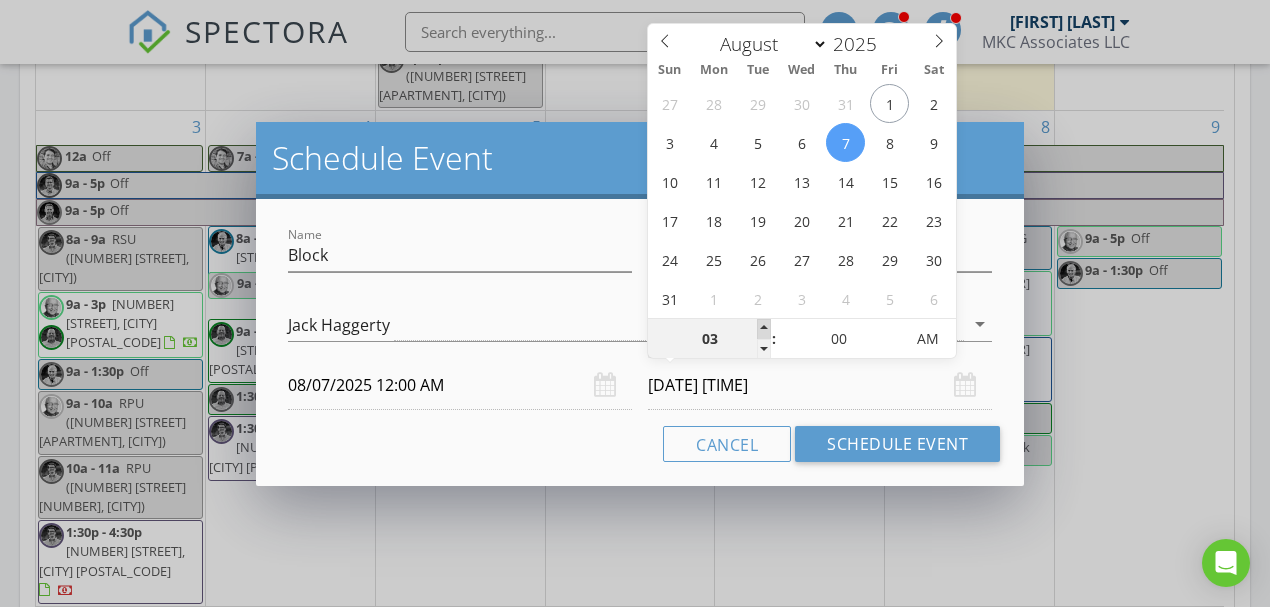 click at bounding box center [764, 329] 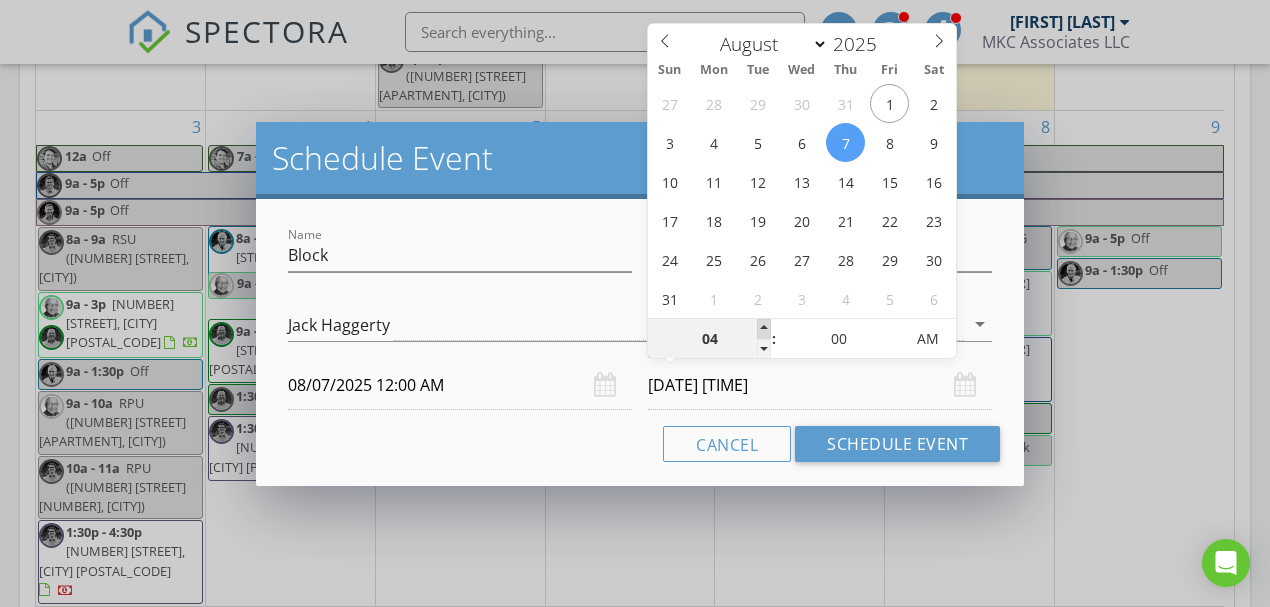 click at bounding box center (764, 329) 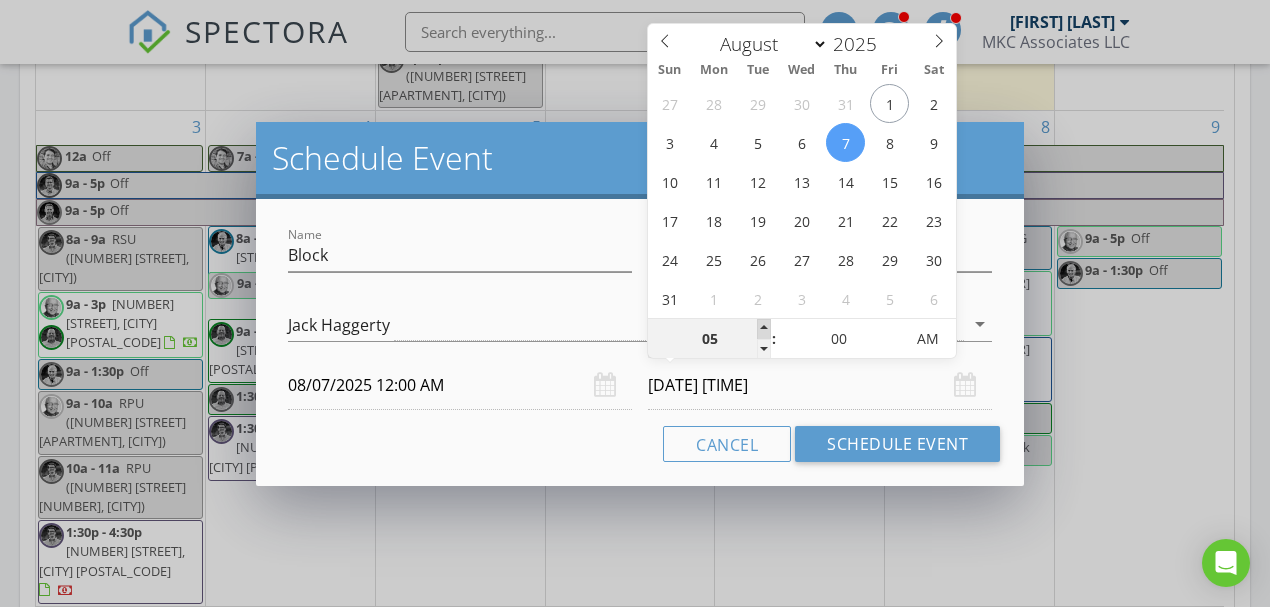 click at bounding box center (764, 329) 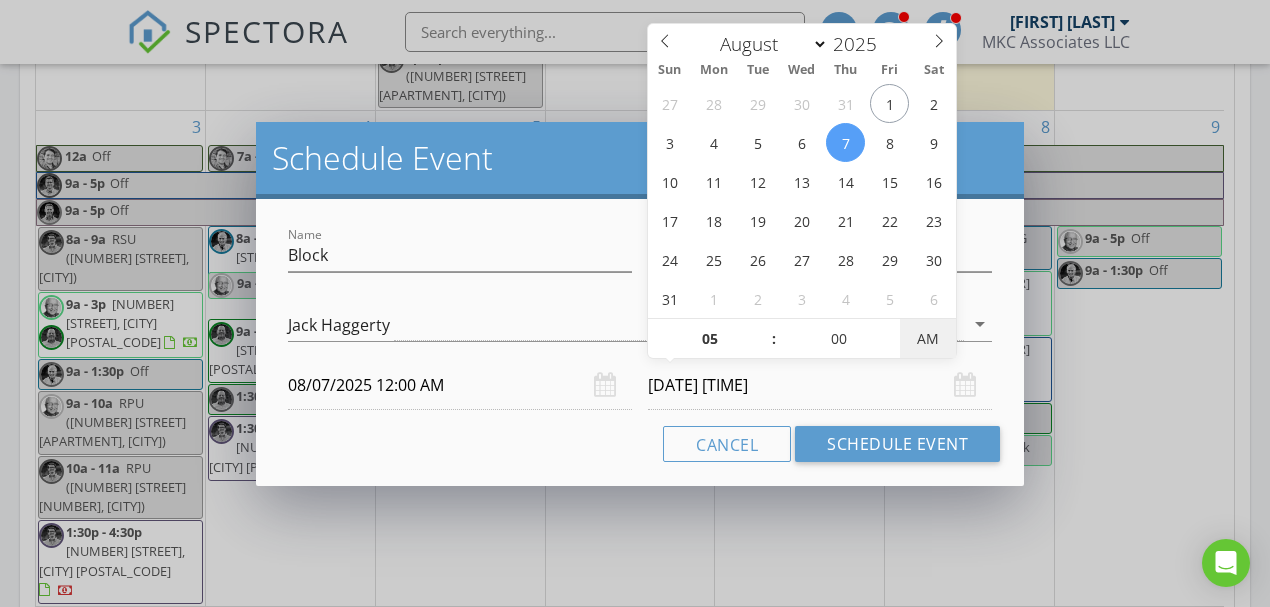 type on "08/07/2025 5:00 PM" 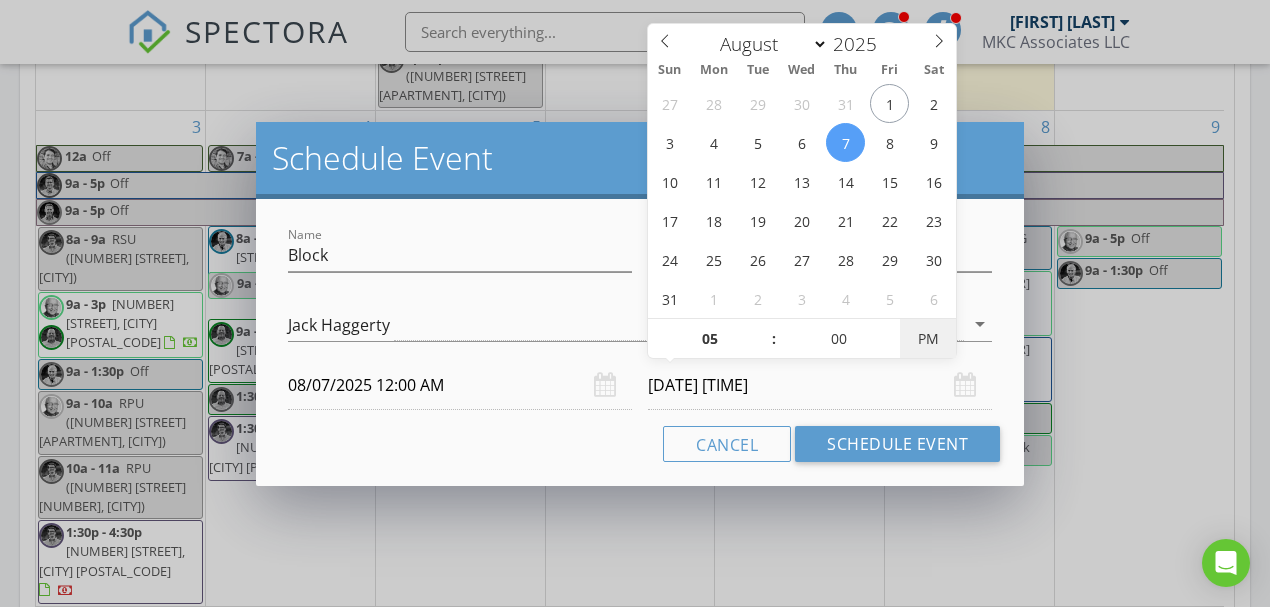 click on "PM" at bounding box center (927, 339) 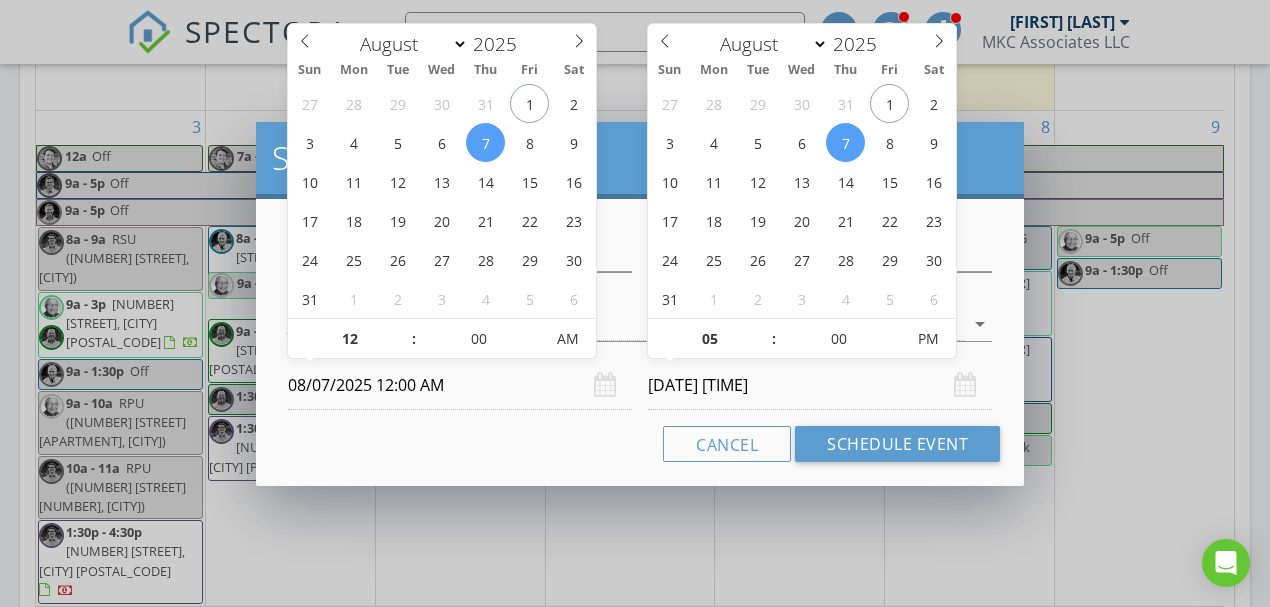 click on "08/07/2025 12:00 AM" at bounding box center (460, 385) 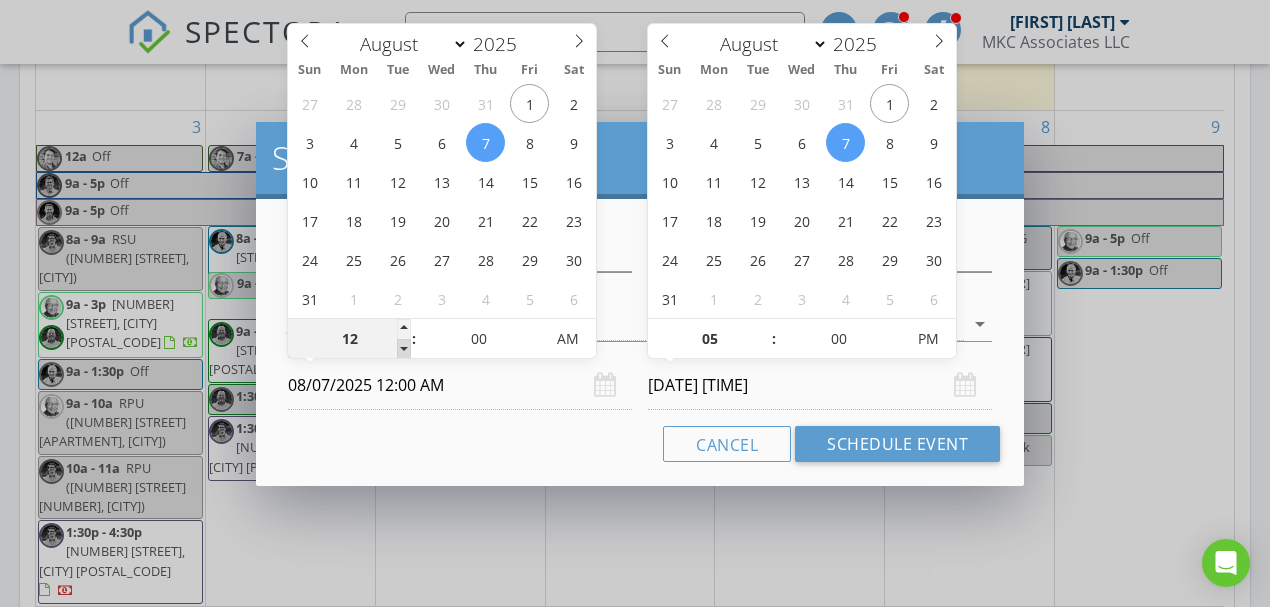 type on "11" 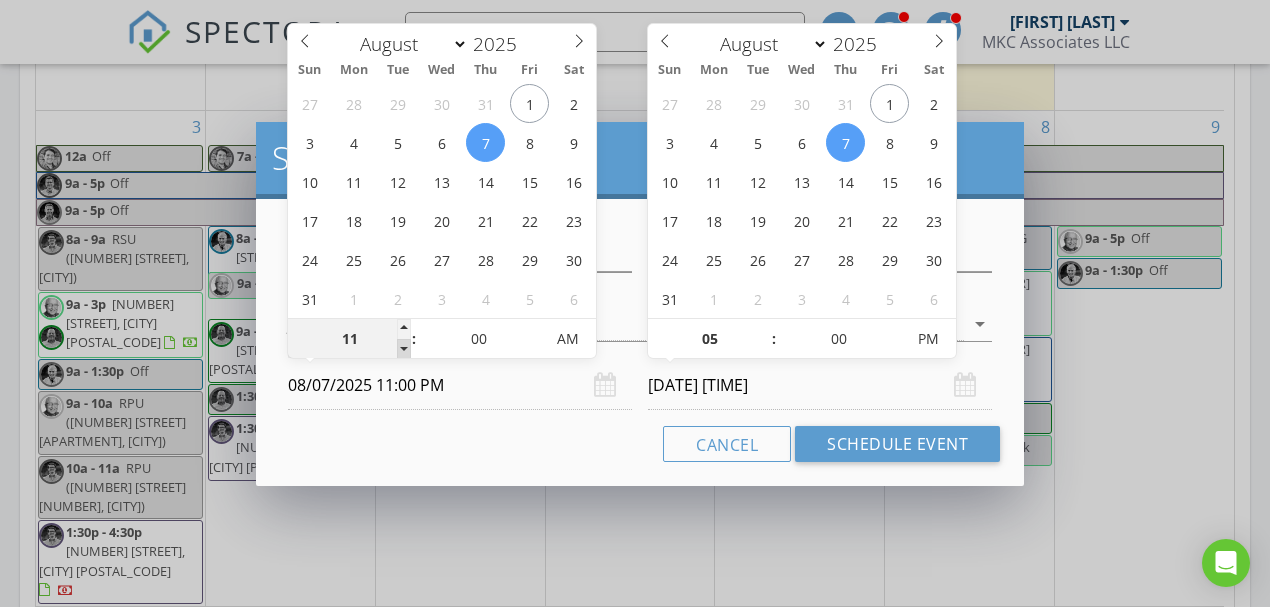 click at bounding box center [404, 349] 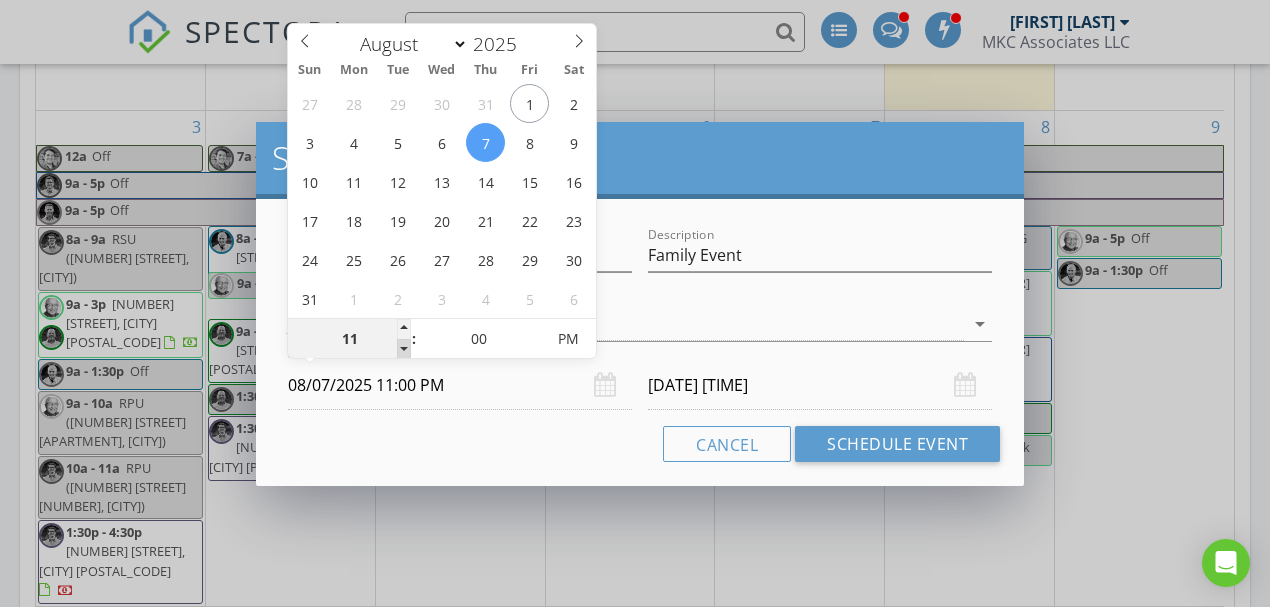 type on "08/08/2025 4:00 PM" 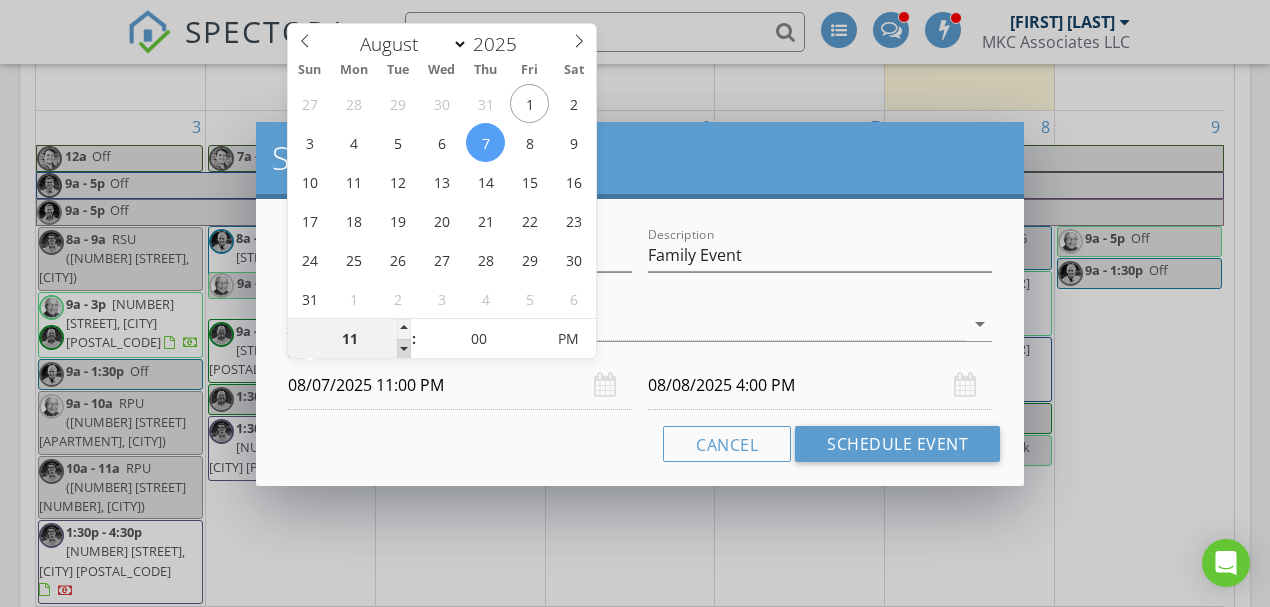 type on "10" 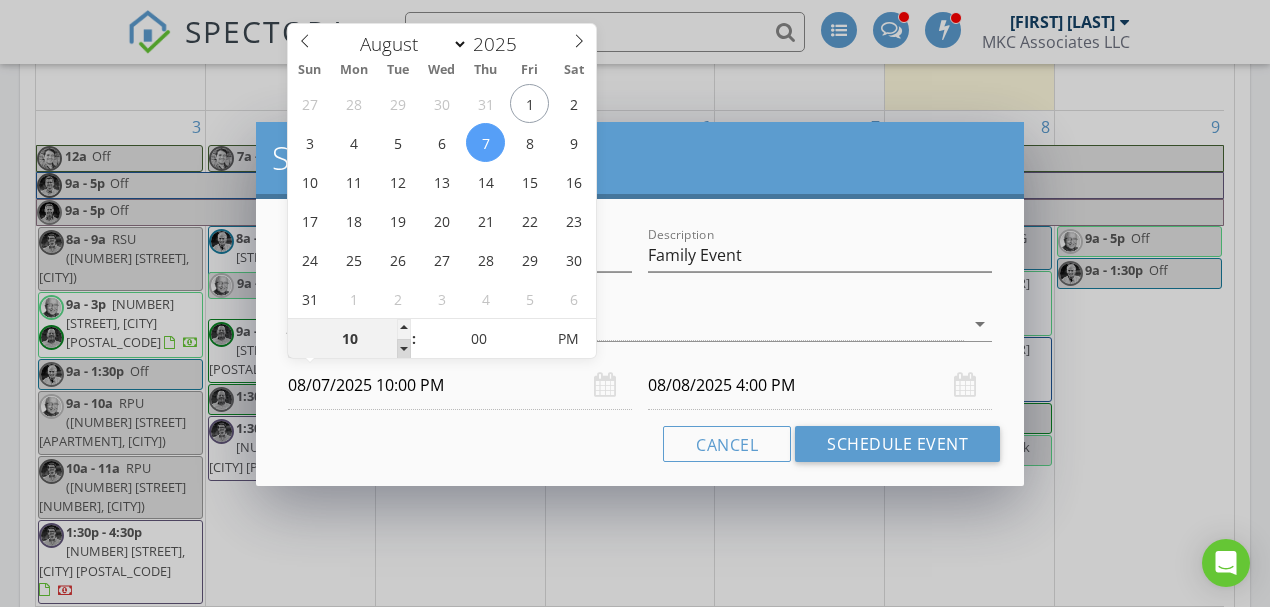 click at bounding box center [404, 349] 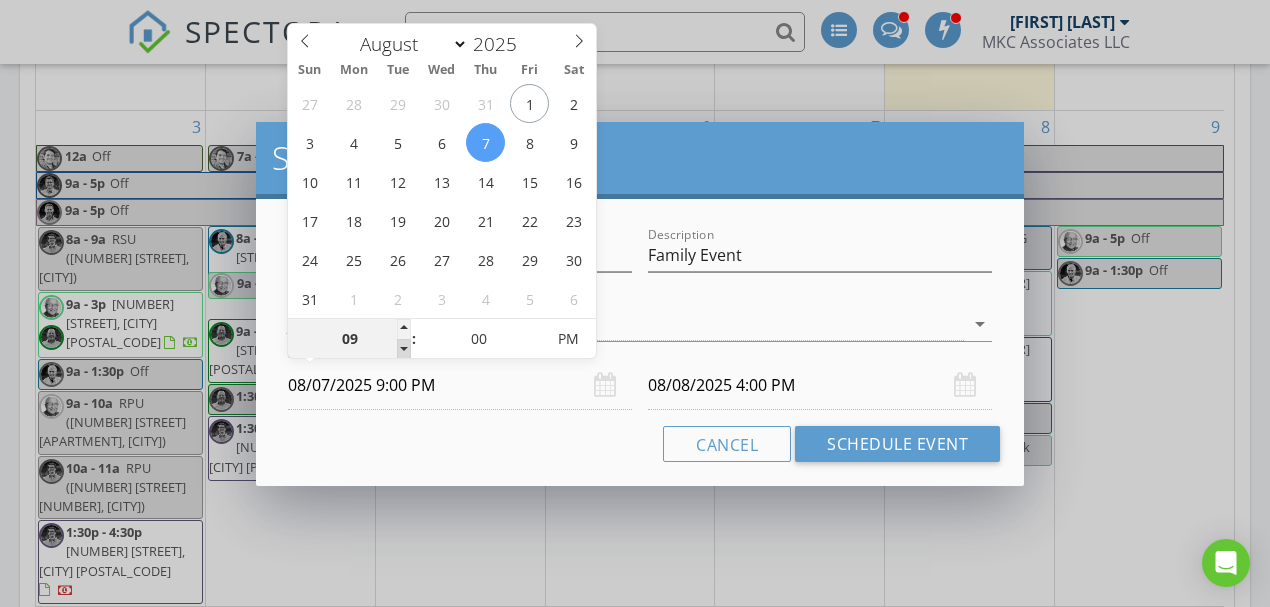 click at bounding box center [404, 349] 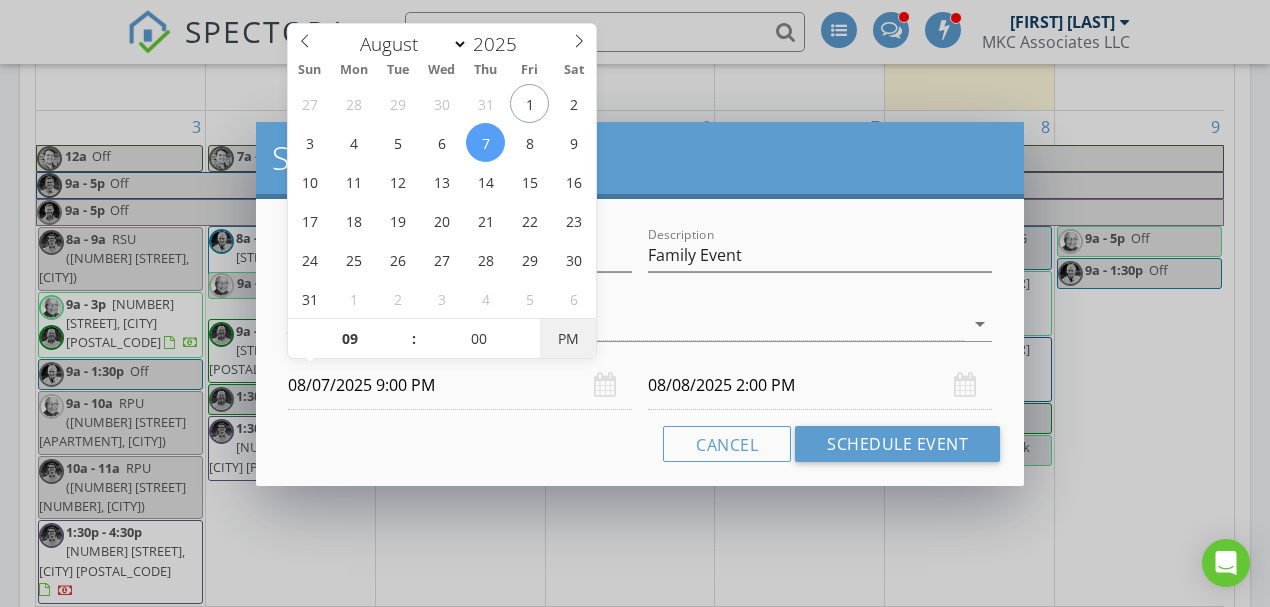 type on "08/07/2025 9:00 AM" 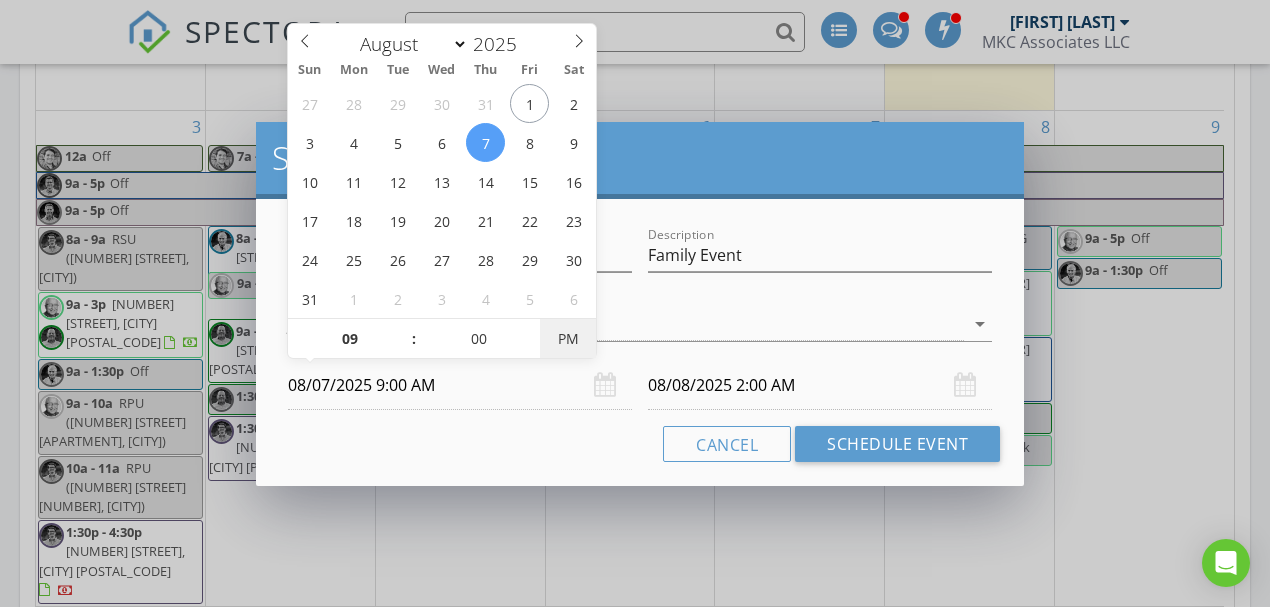 click on "PM" at bounding box center [567, 339] 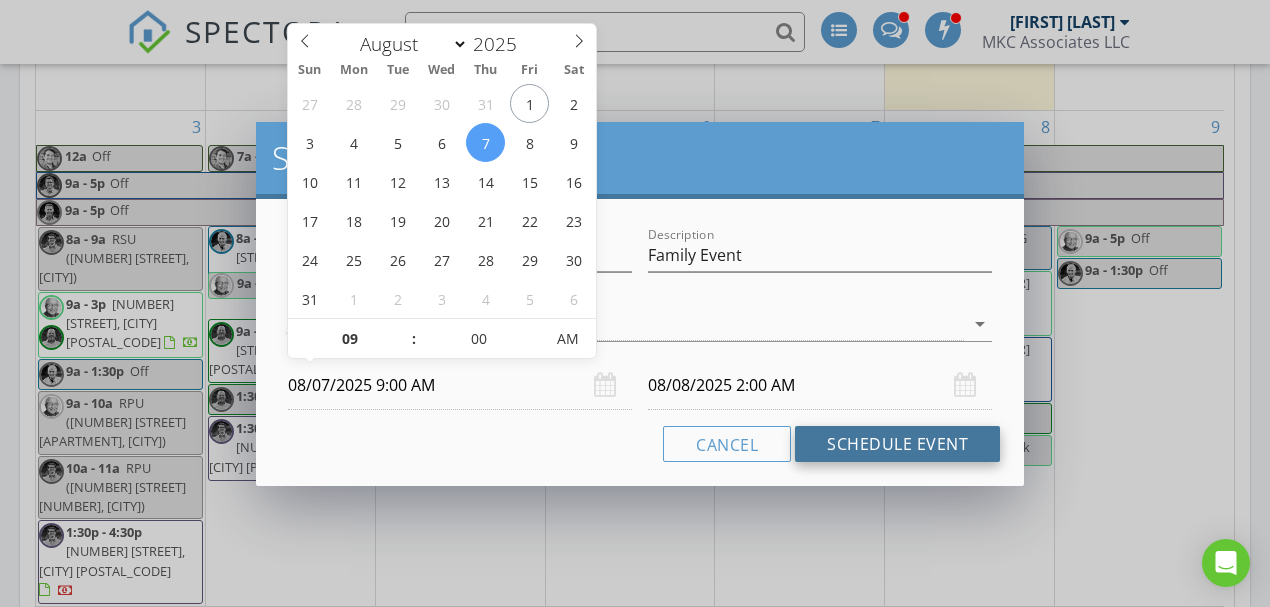 click on "Schedule Event" at bounding box center (897, 444) 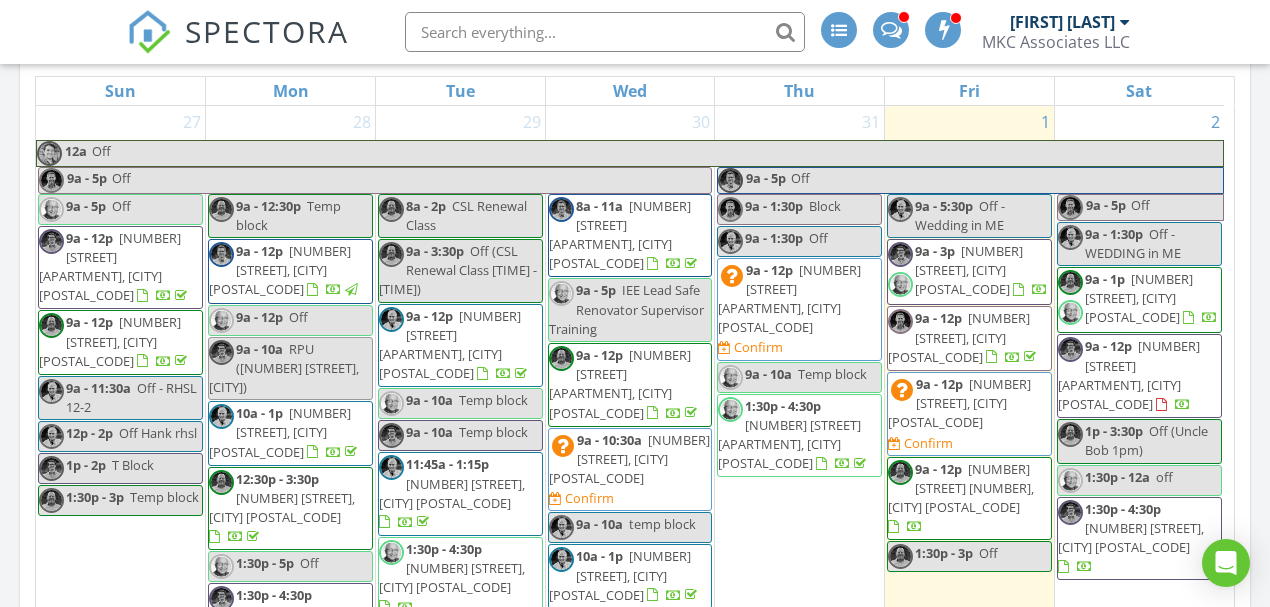 scroll, scrollTop: 861, scrollLeft: 0, axis: vertical 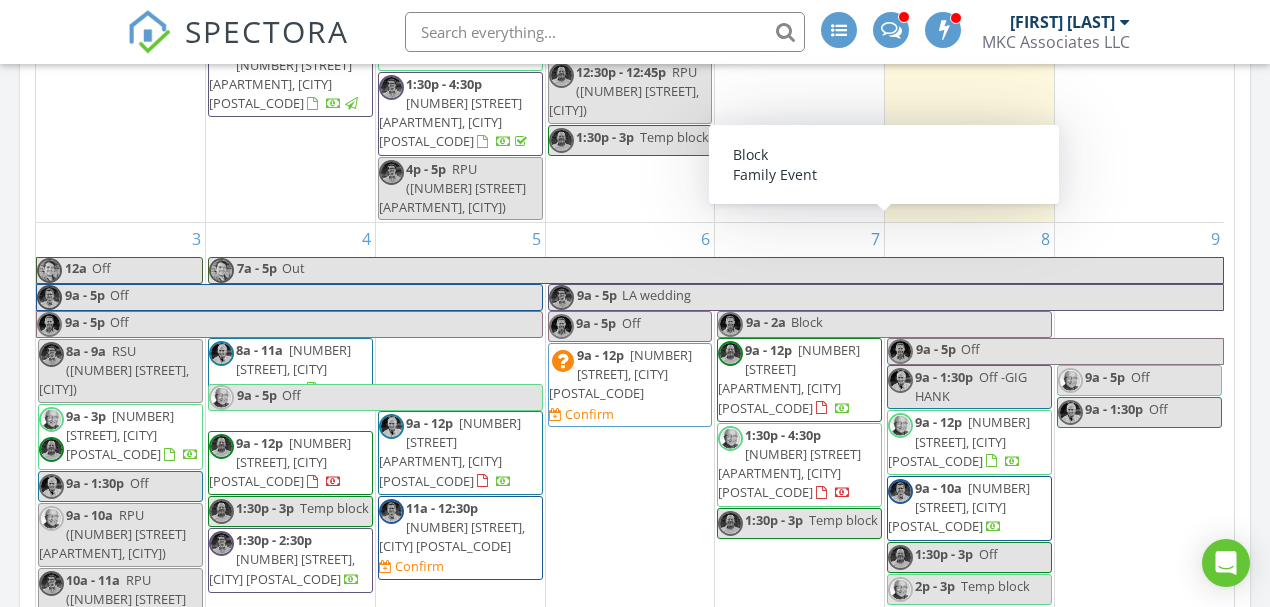 click on "9a - 2a
Block" at bounding box center (884, 324) 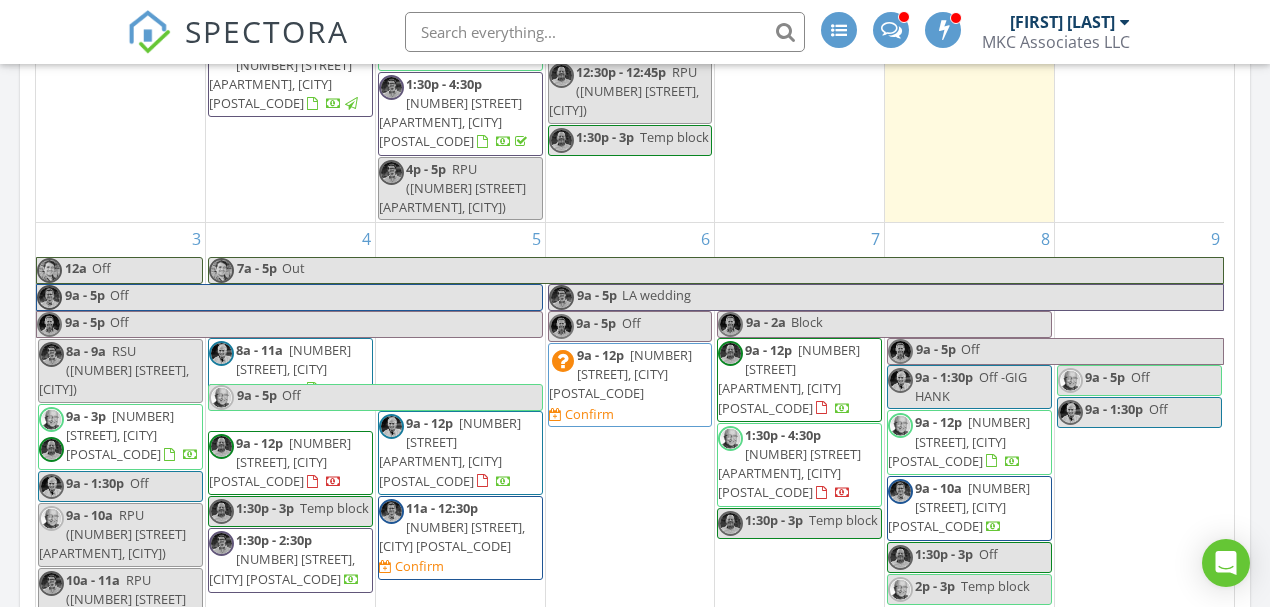 select on "7" 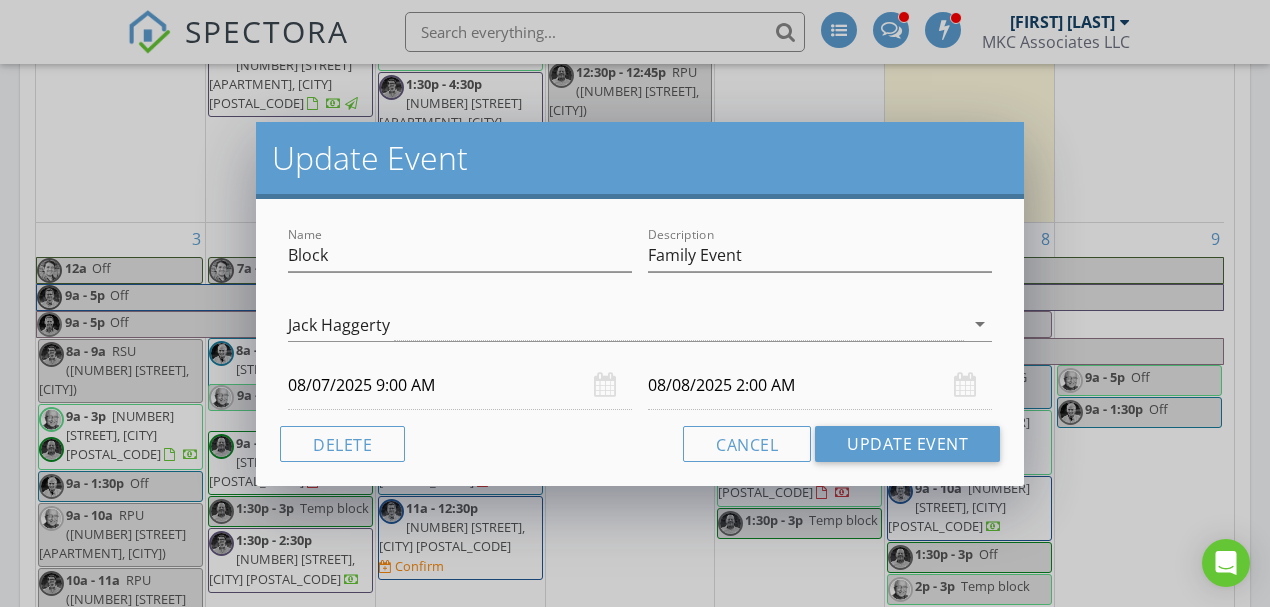 click on "08/08/2025 2:00 AM" at bounding box center [820, 385] 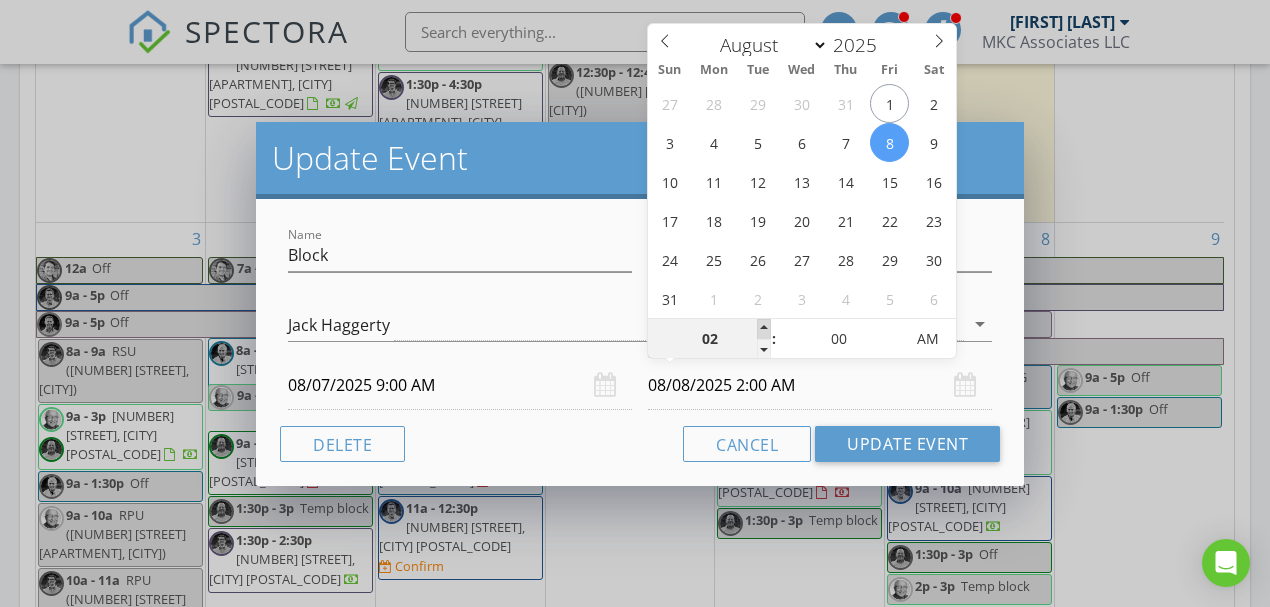 type on "03" 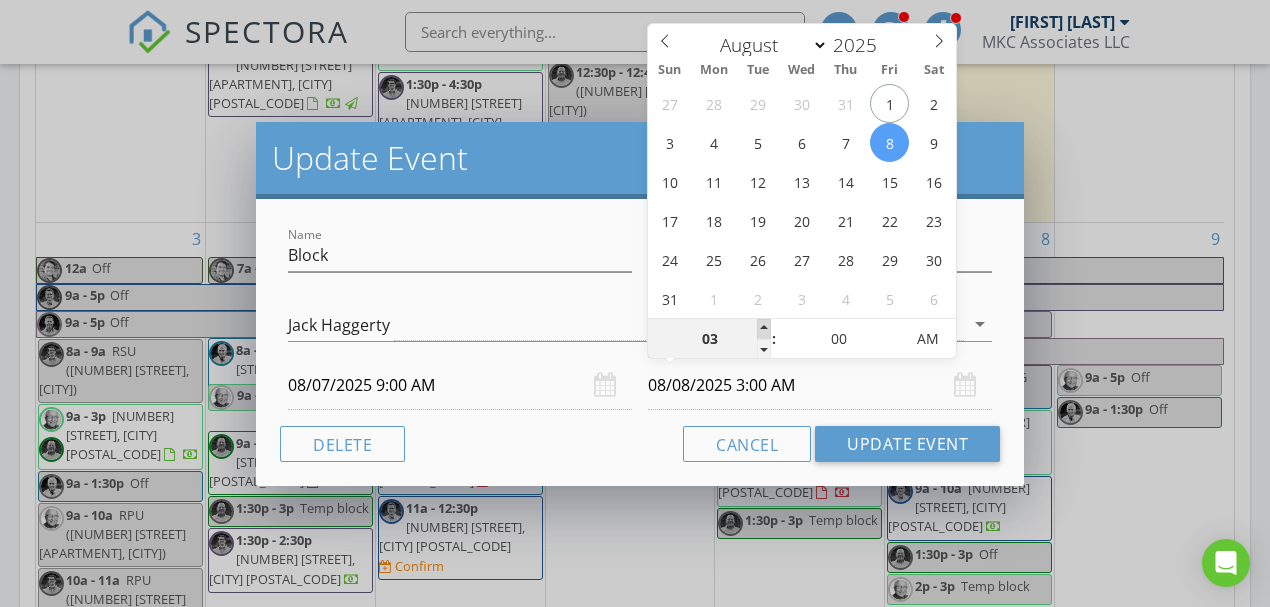 click at bounding box center (764, 329) 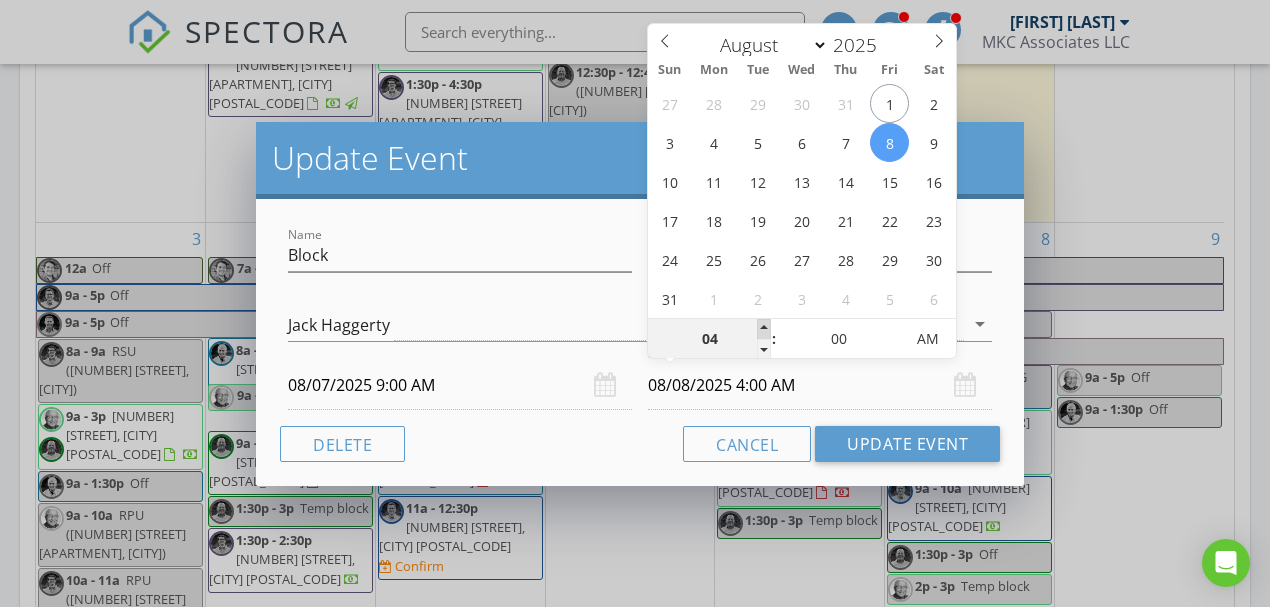 click at bounding box center (764, 329) 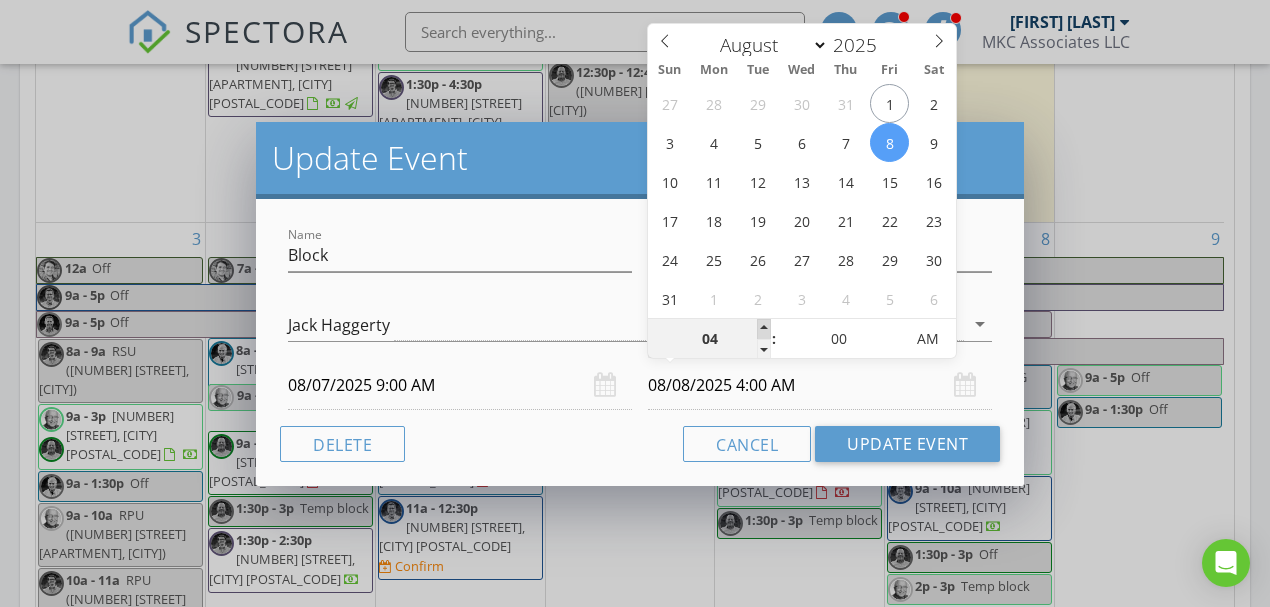 type on "05" 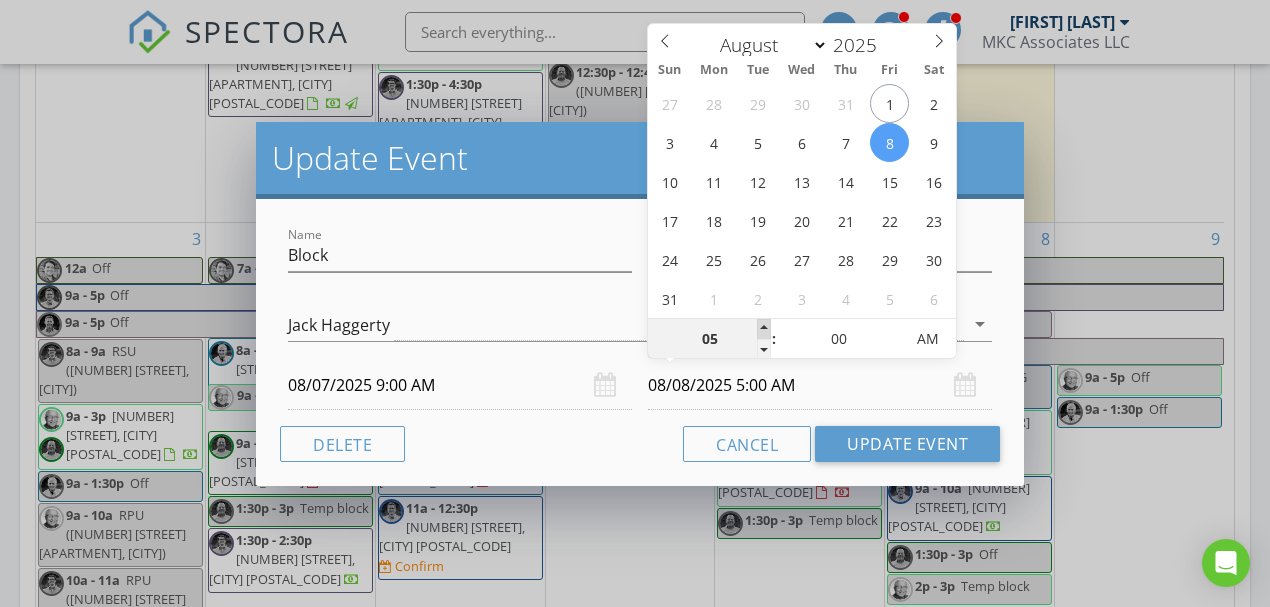 click at bounding box center [764, 329] 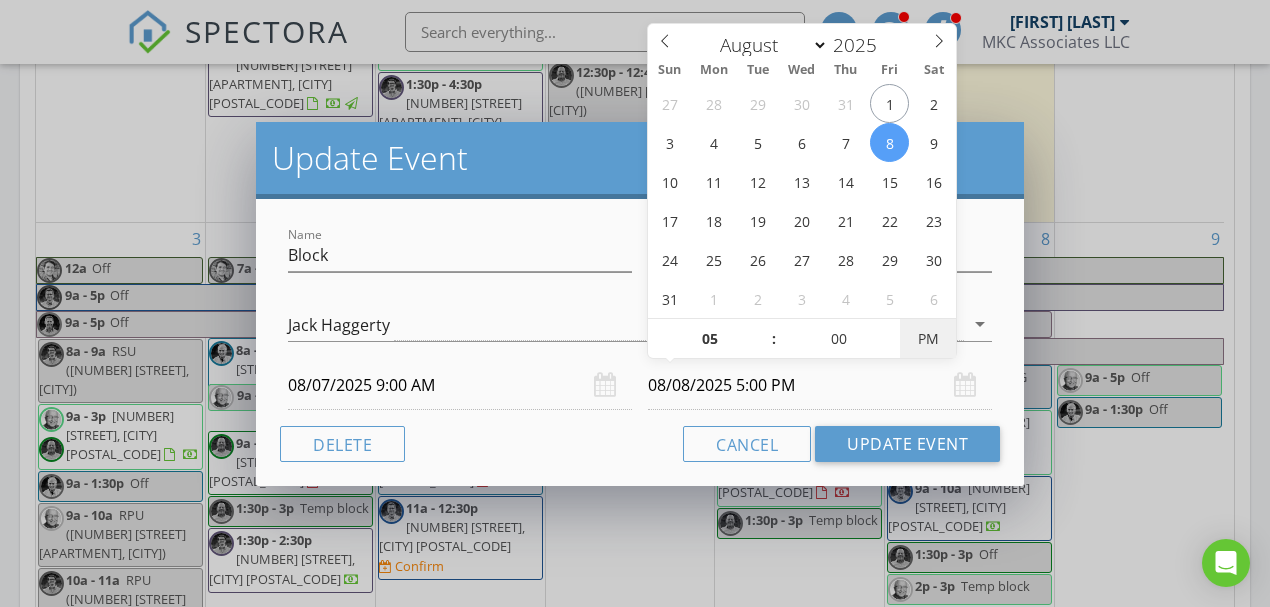 click on "PM" at bounding box center [927, 339] 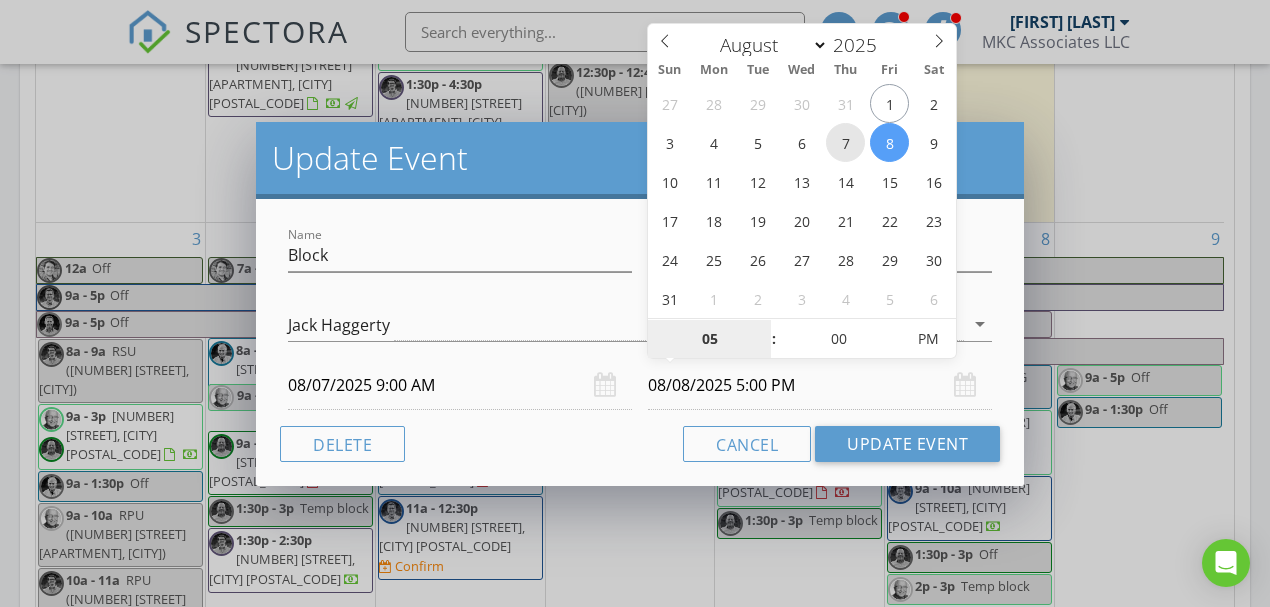 type on "08/07/2025 5:00 PM" 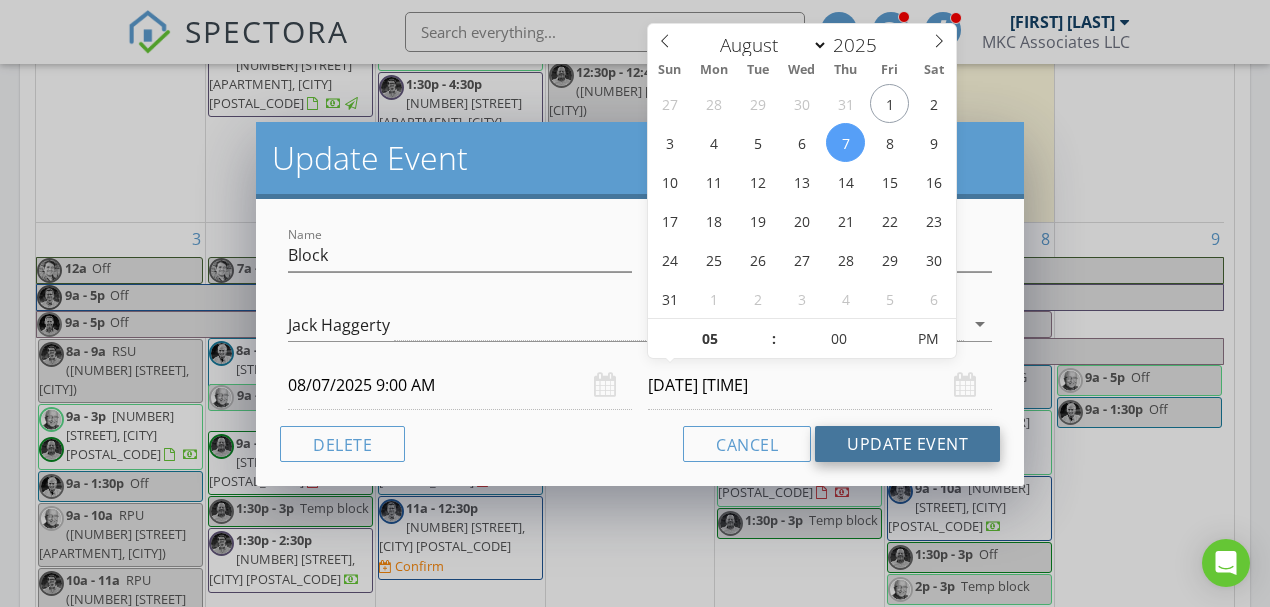 click on "Update Event" at bounding box center (907, 444) 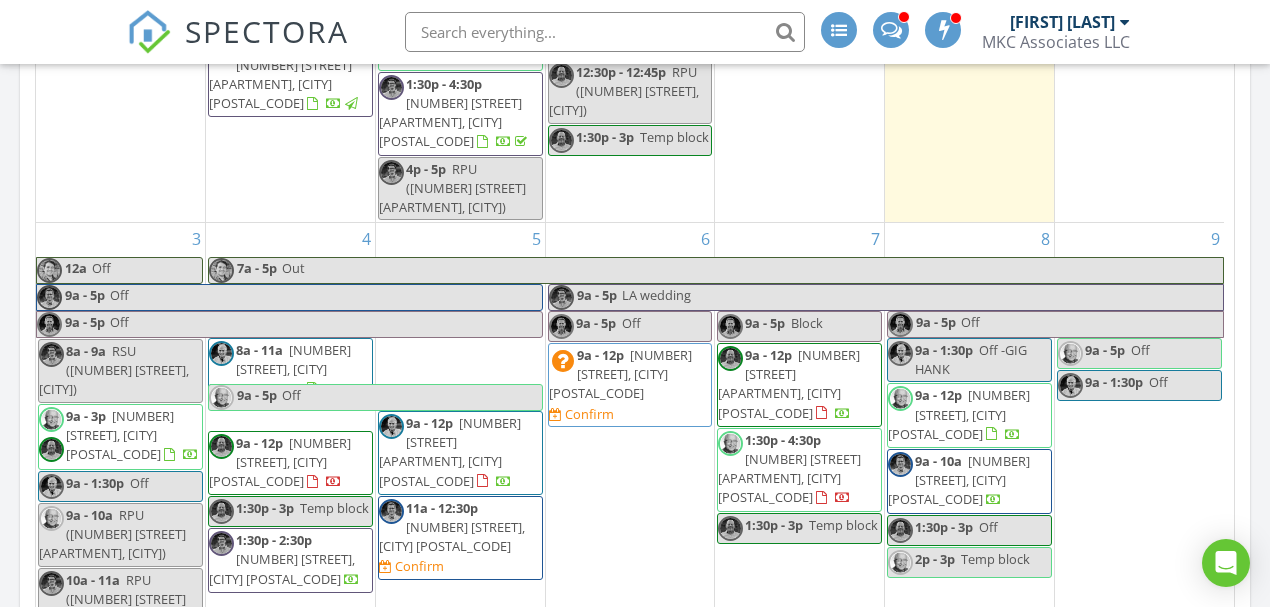scroll, scrollTop: 0, scrollLeft: 0, axis: both 